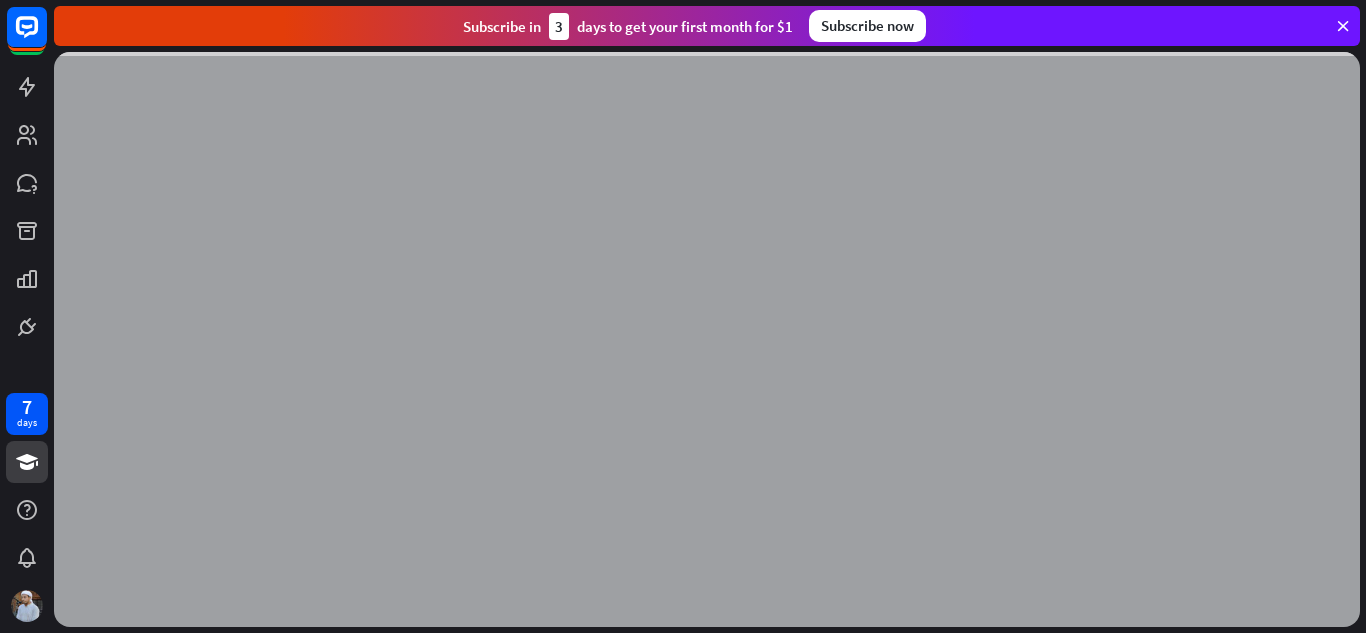 scroll, scrollTop: 0, scrollLeft: 0, axis: both 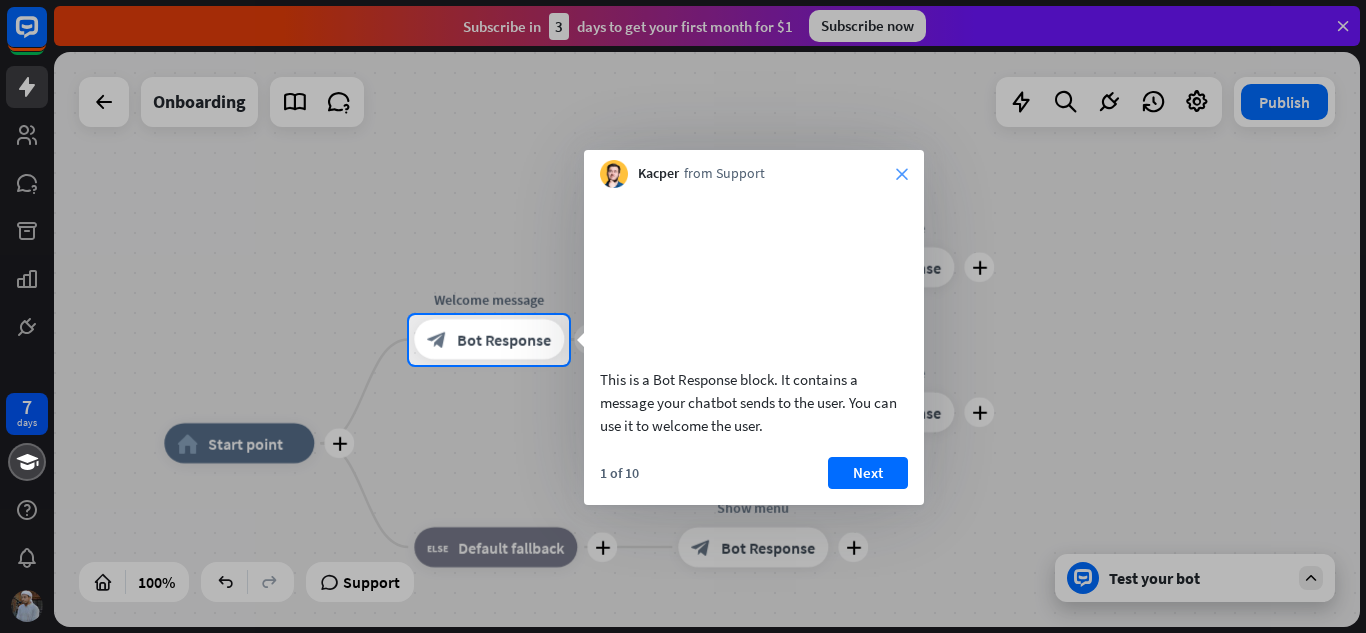 click on "close" at bounding box center (902, 174) 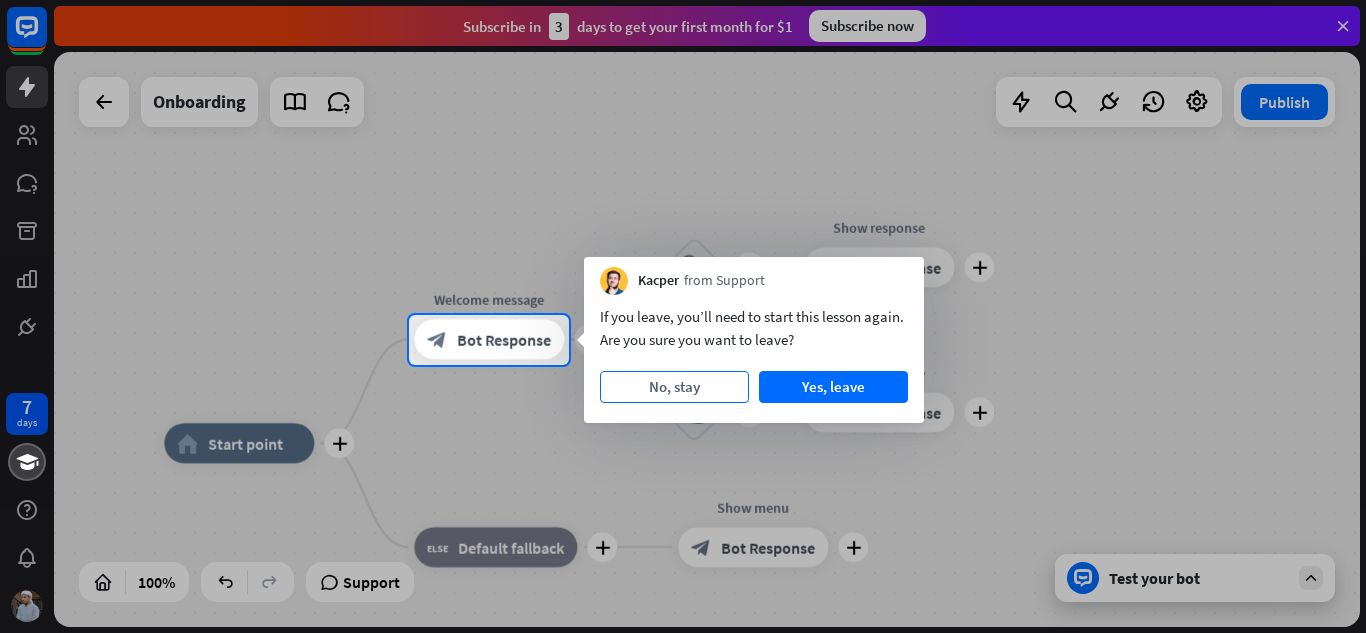 click on "No, stay" at bounding box center [674, 387] 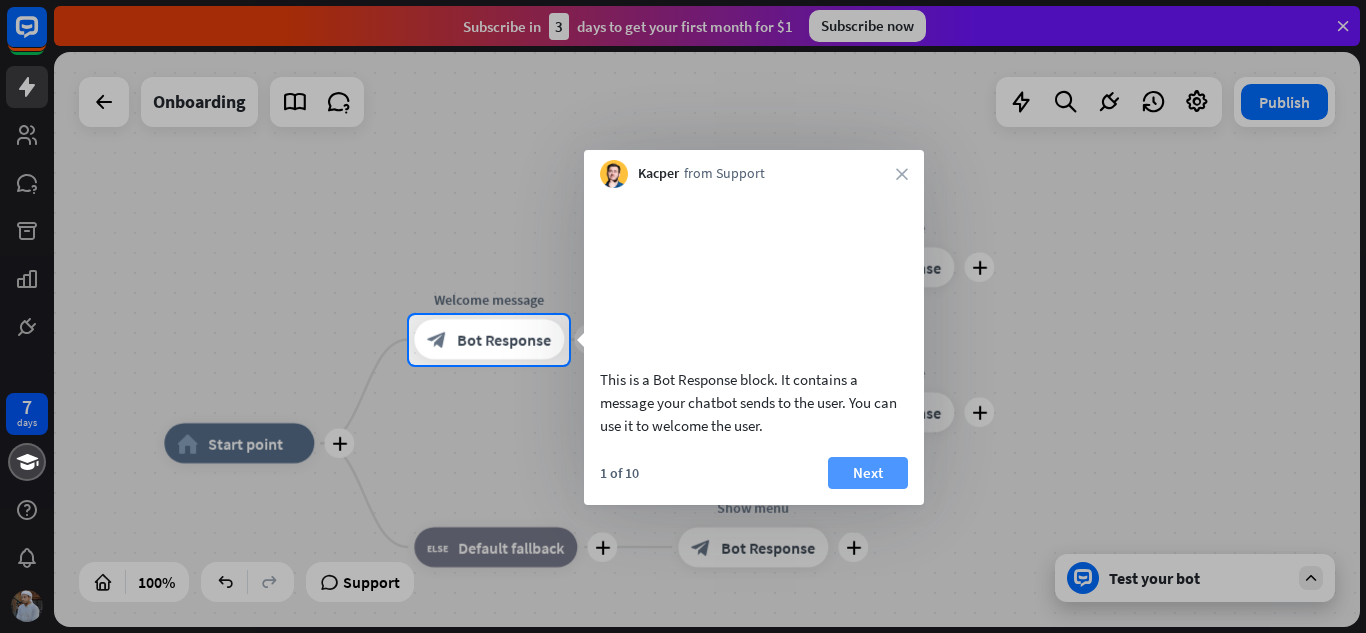 click on "Next" at bounding box center (868, 473) 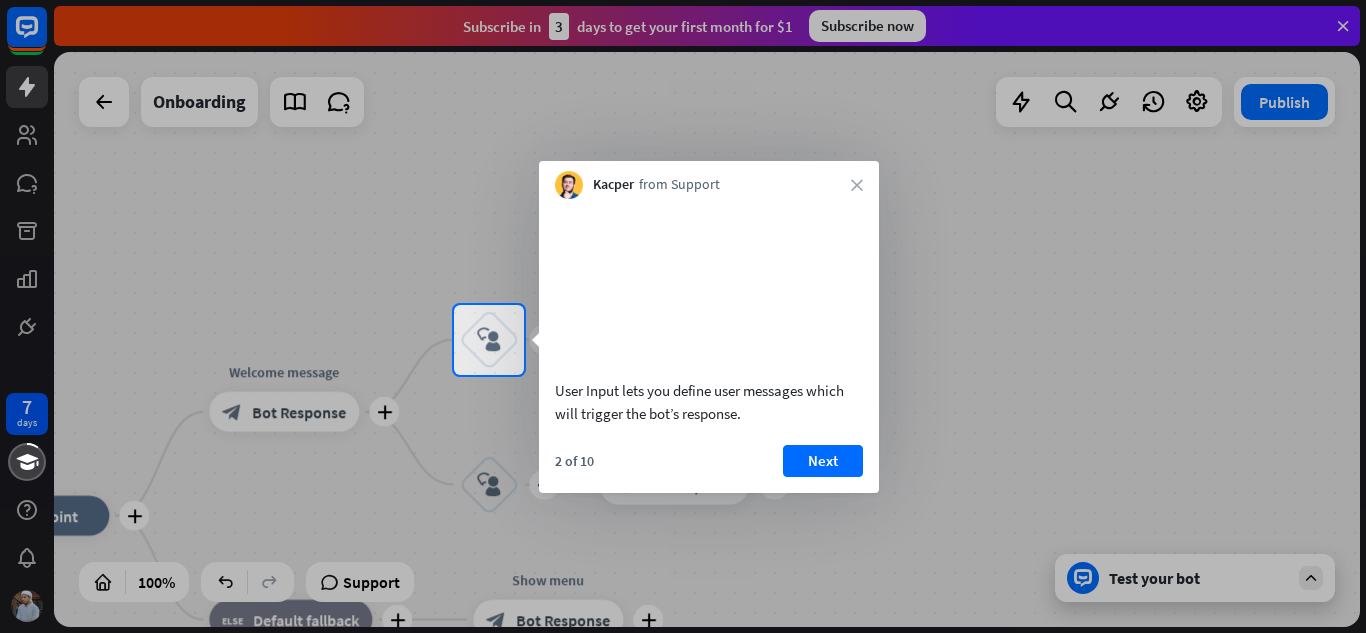 click on "Next" at bounding box center [823, 461] 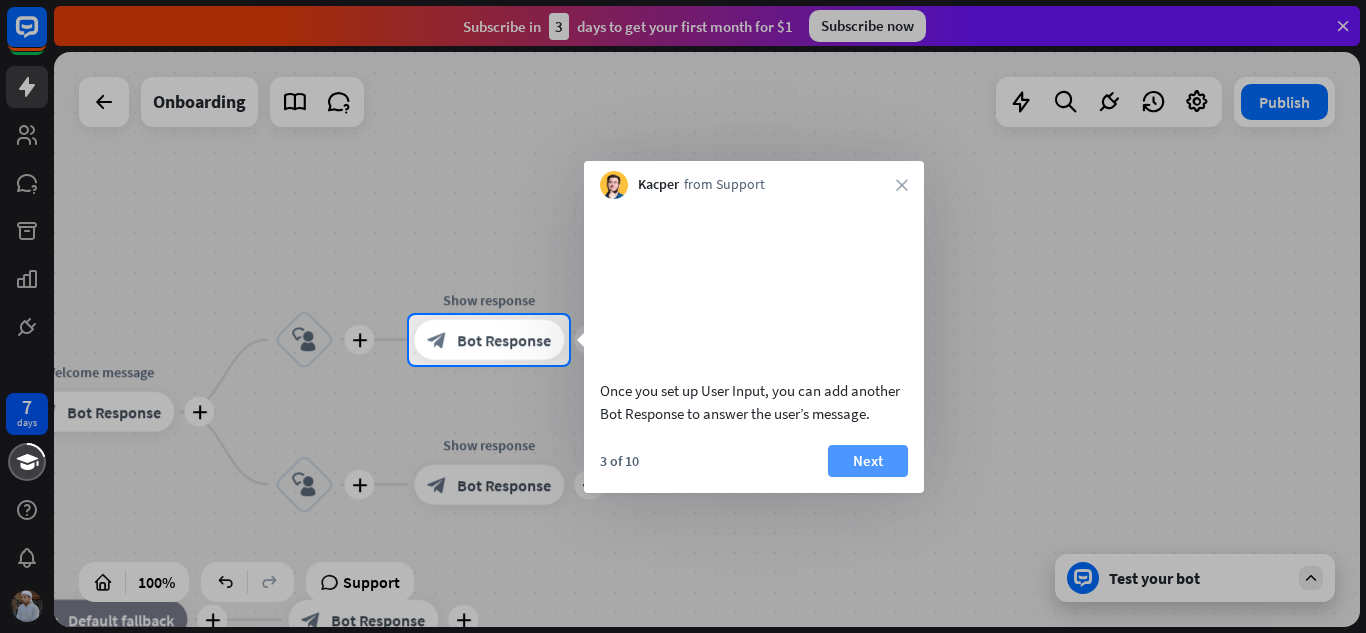 click on "Next" at bounding box center (868, 461) 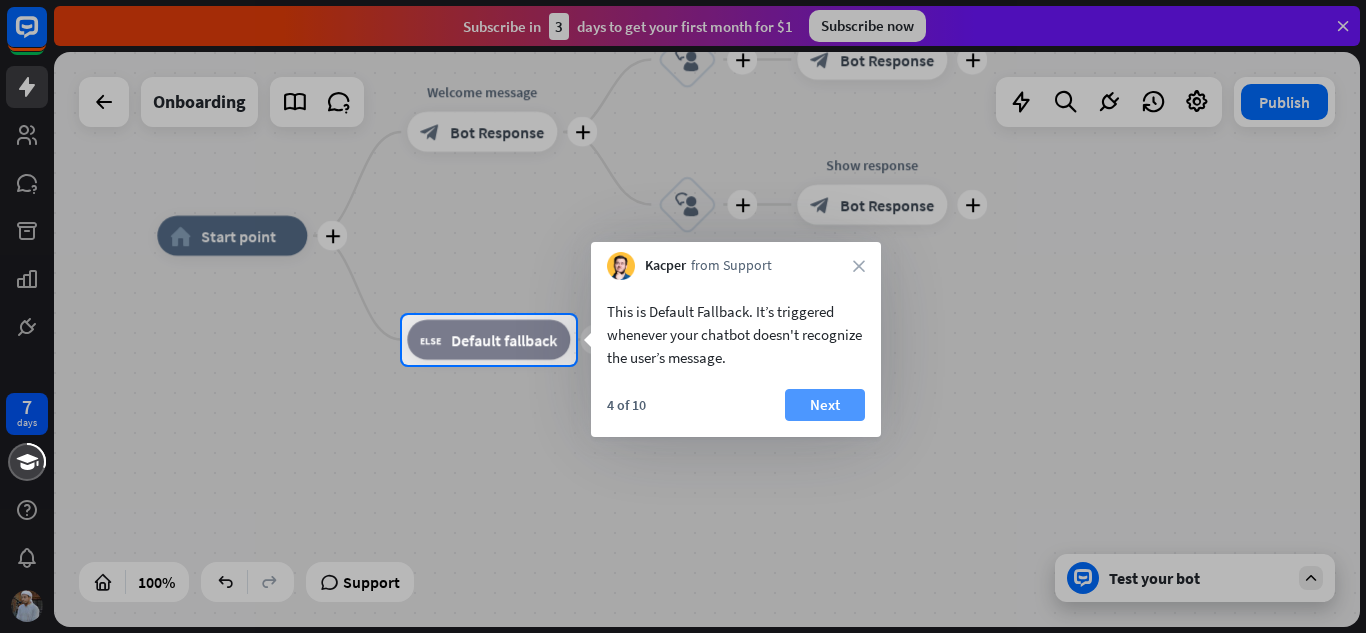click on "Next" at bounding box center [825, 405] 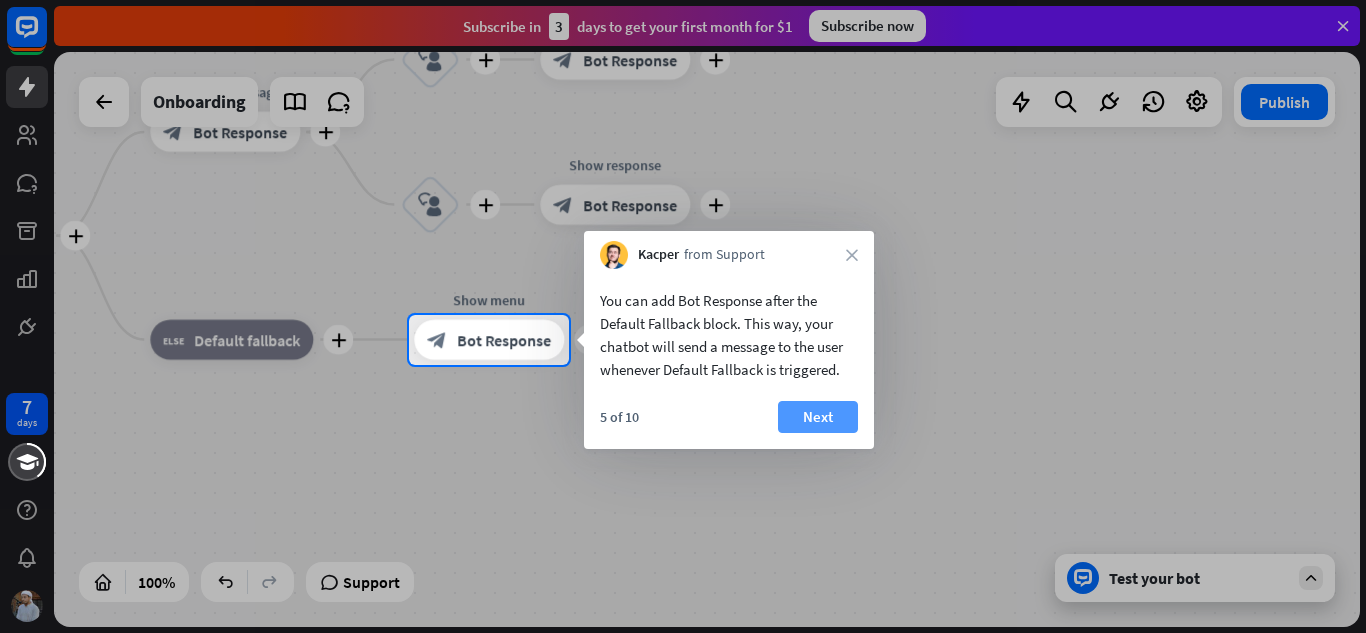 click on "Next" at bounding box center (818, 417) 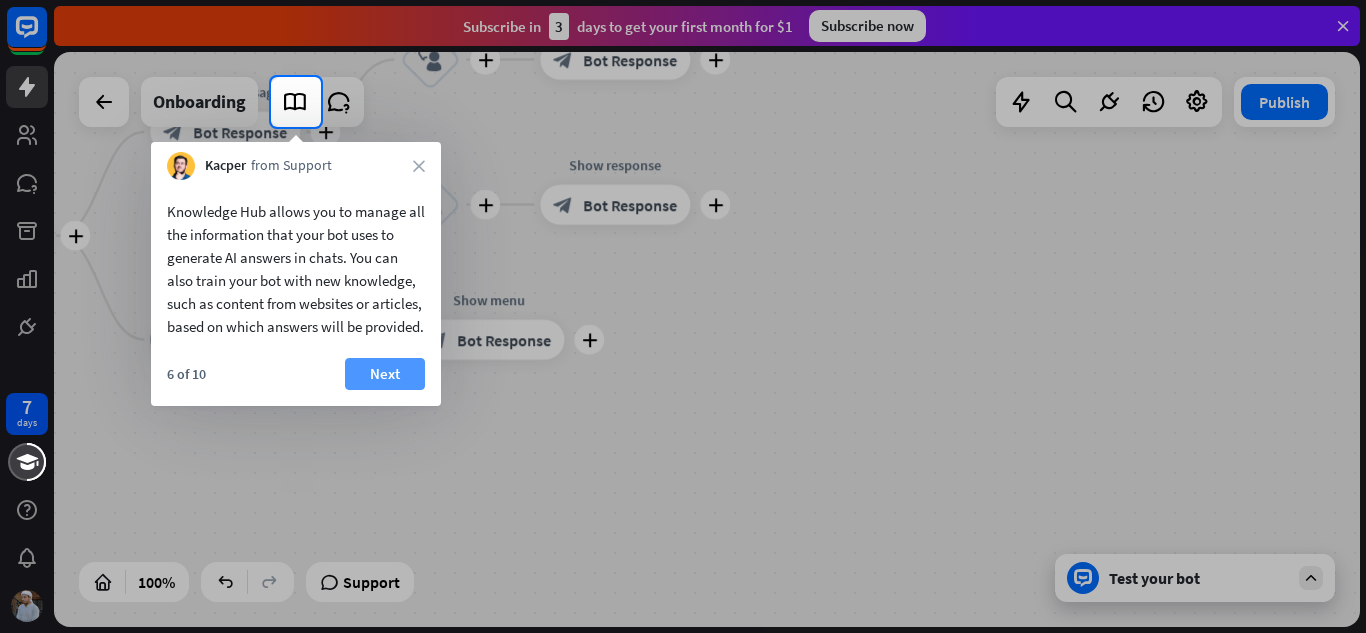 click on "Next" at bounding box center [385, 374] 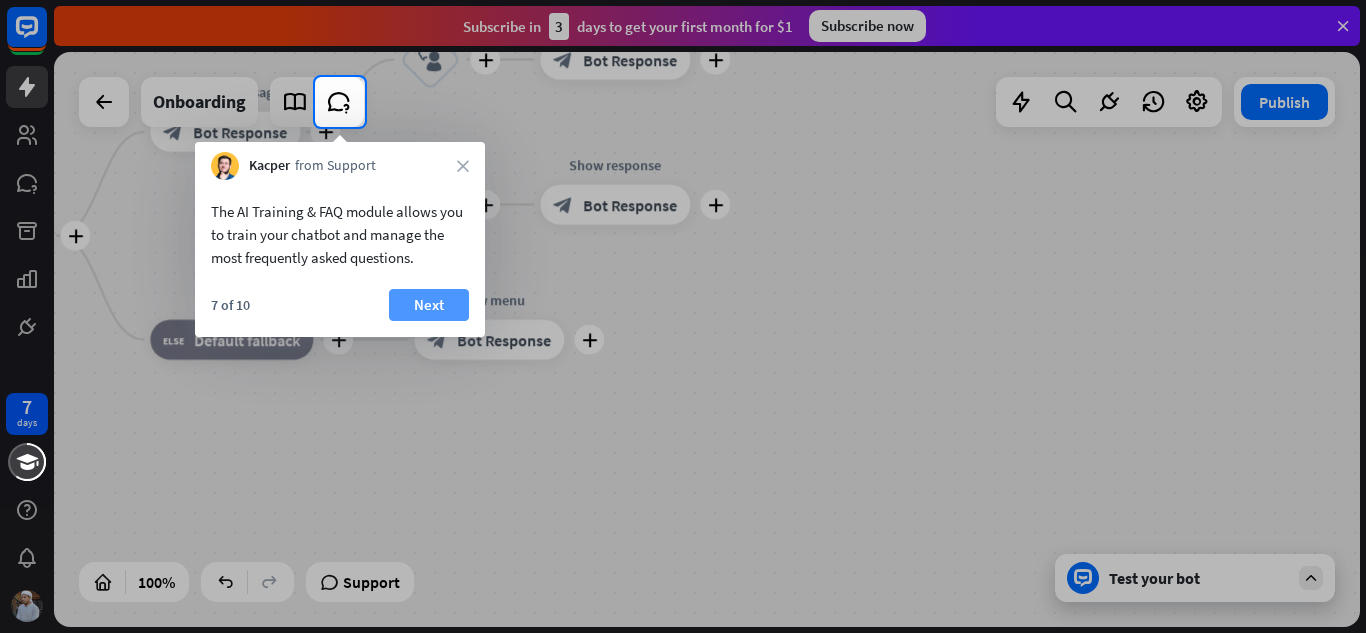 click on "Next" at bounding box center [429, 305] 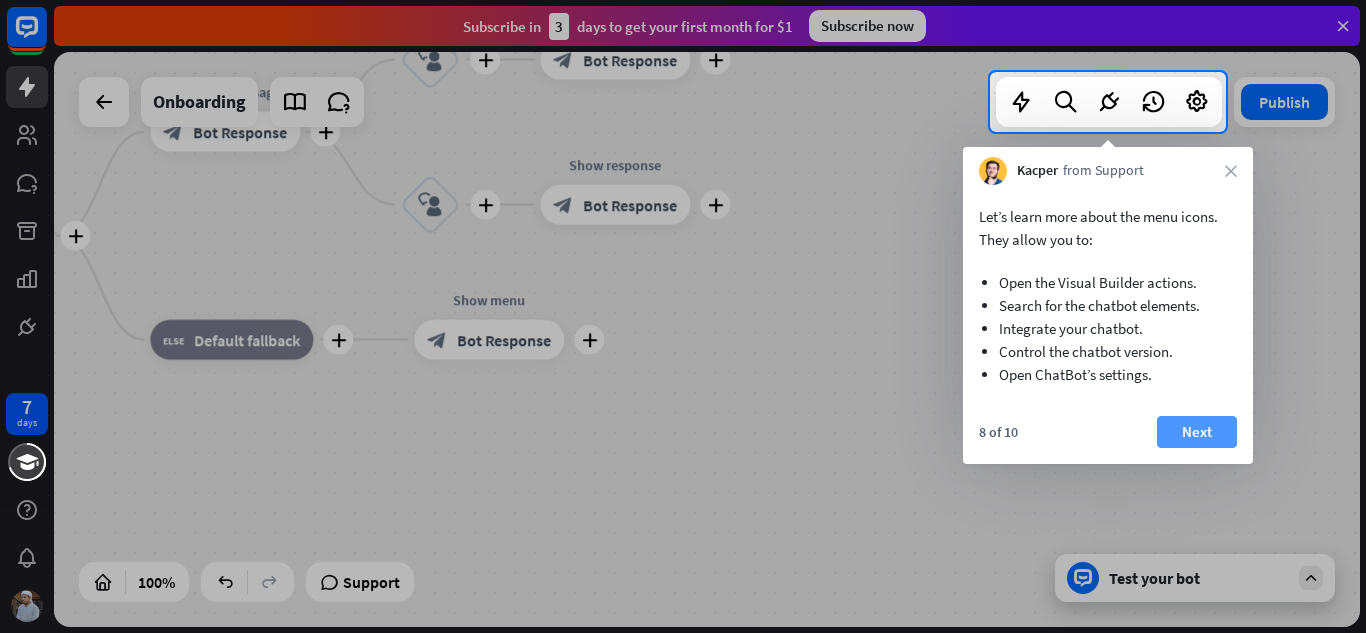 click on "Next" at bounding box center [1197, 432] 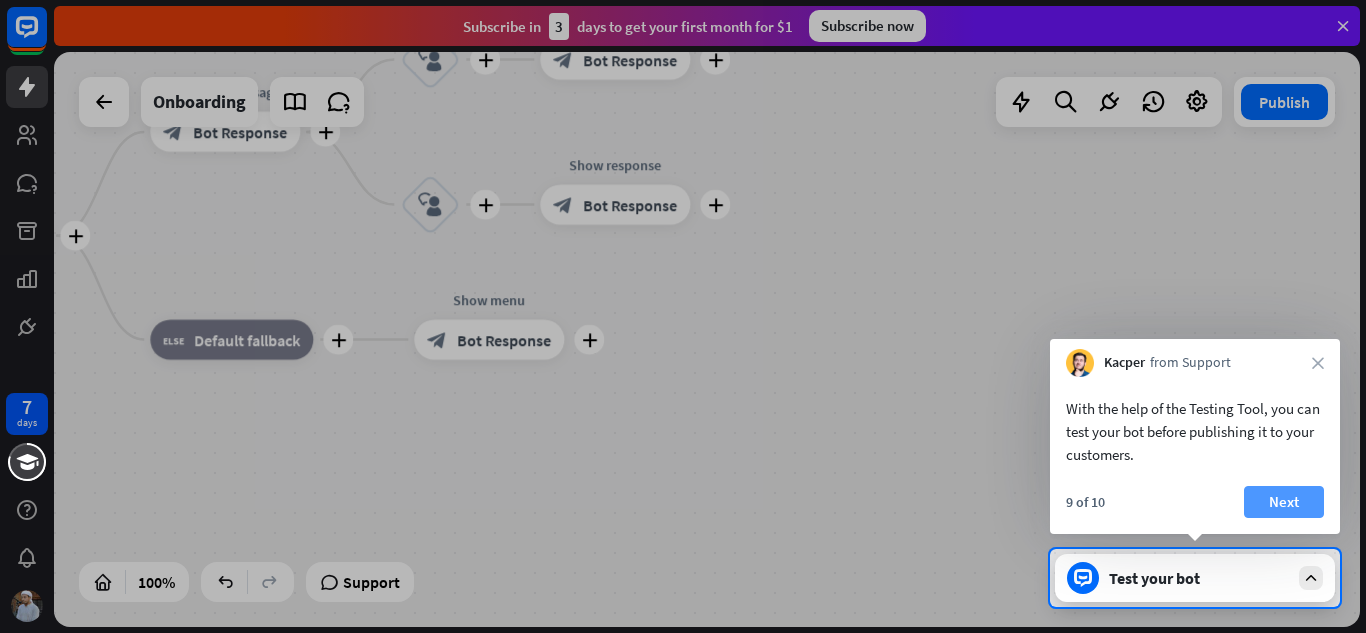 click on "Next" at bounding box center [1284, 502] 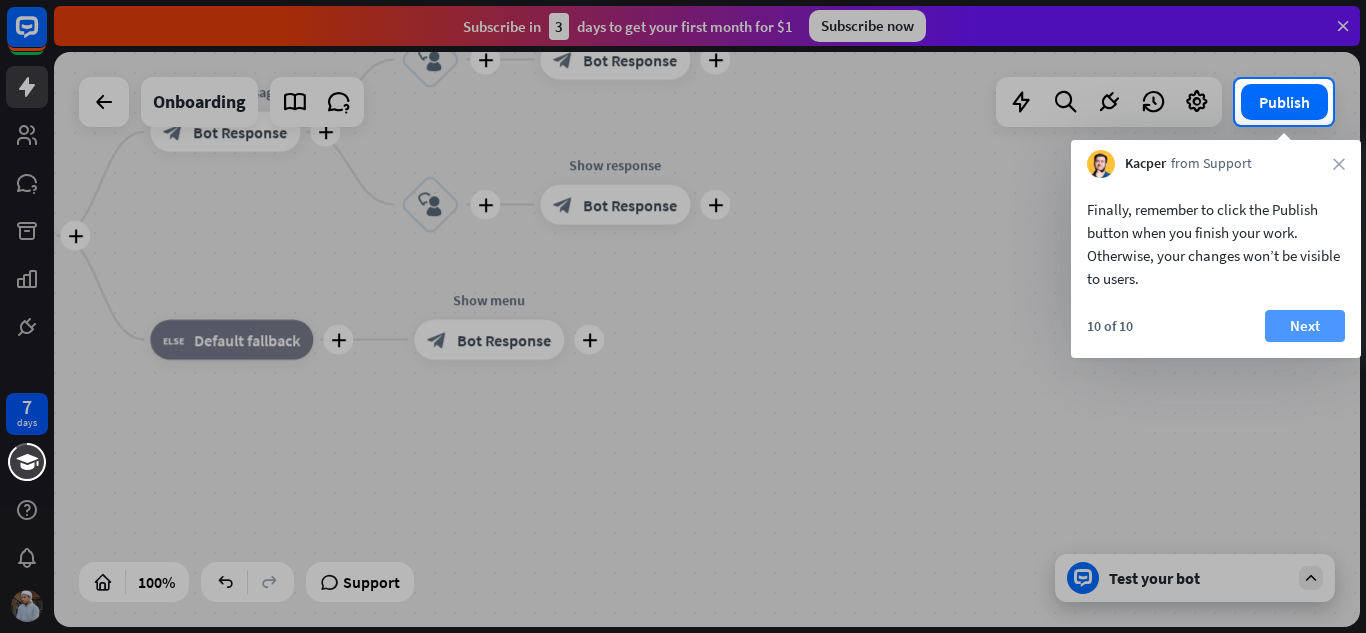 click on "Next" at bounding box center [1305, 326] 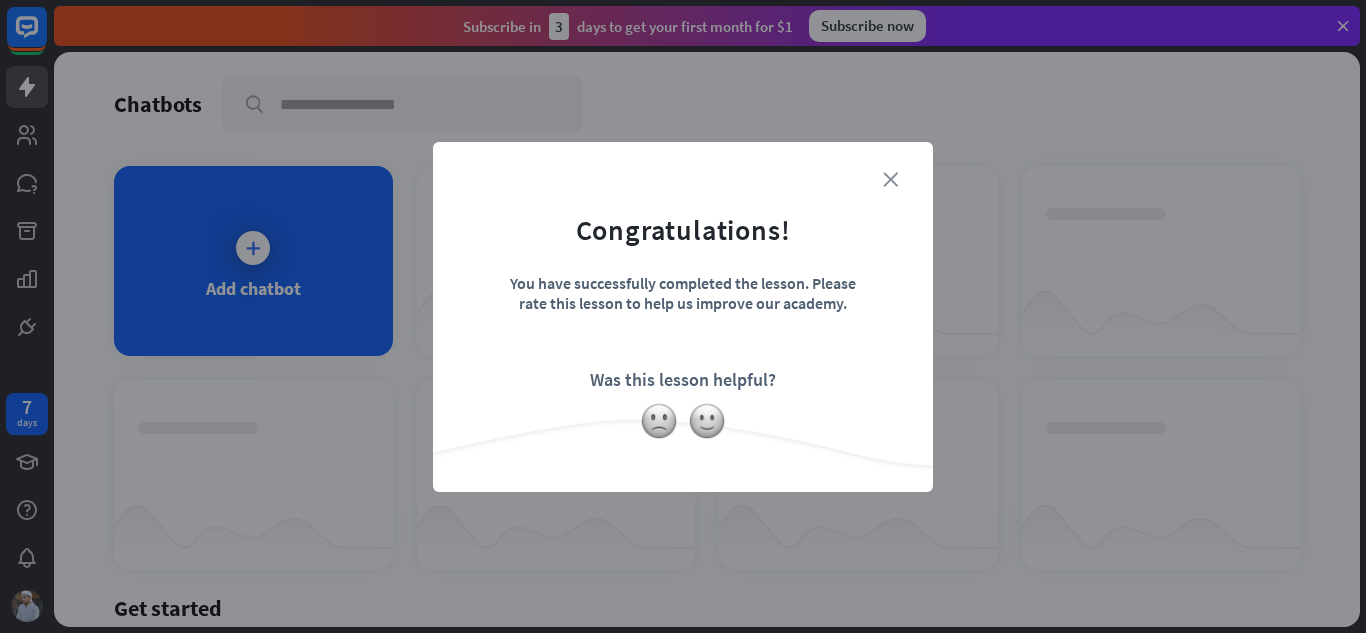 click on "close" at bounding box center [890, 179] 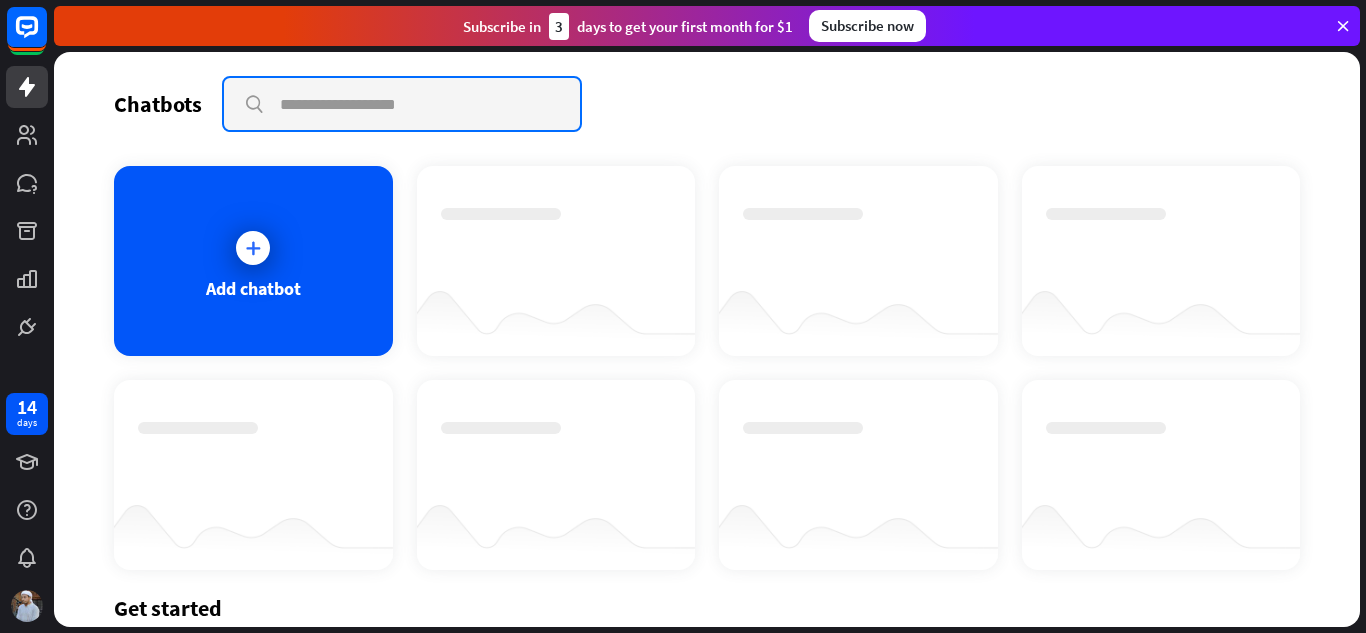 click at bounding box center [402, 104] 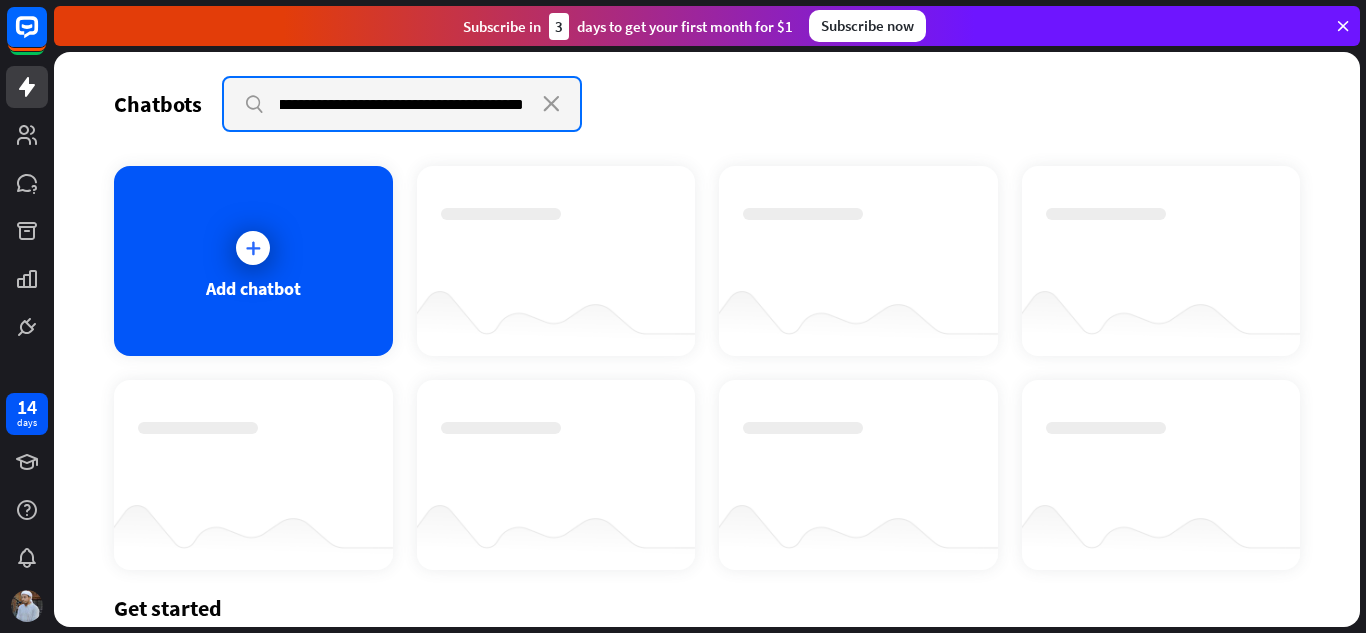 scroll, scrollTop: 0, scrollLeft: 67, axis: horizontal 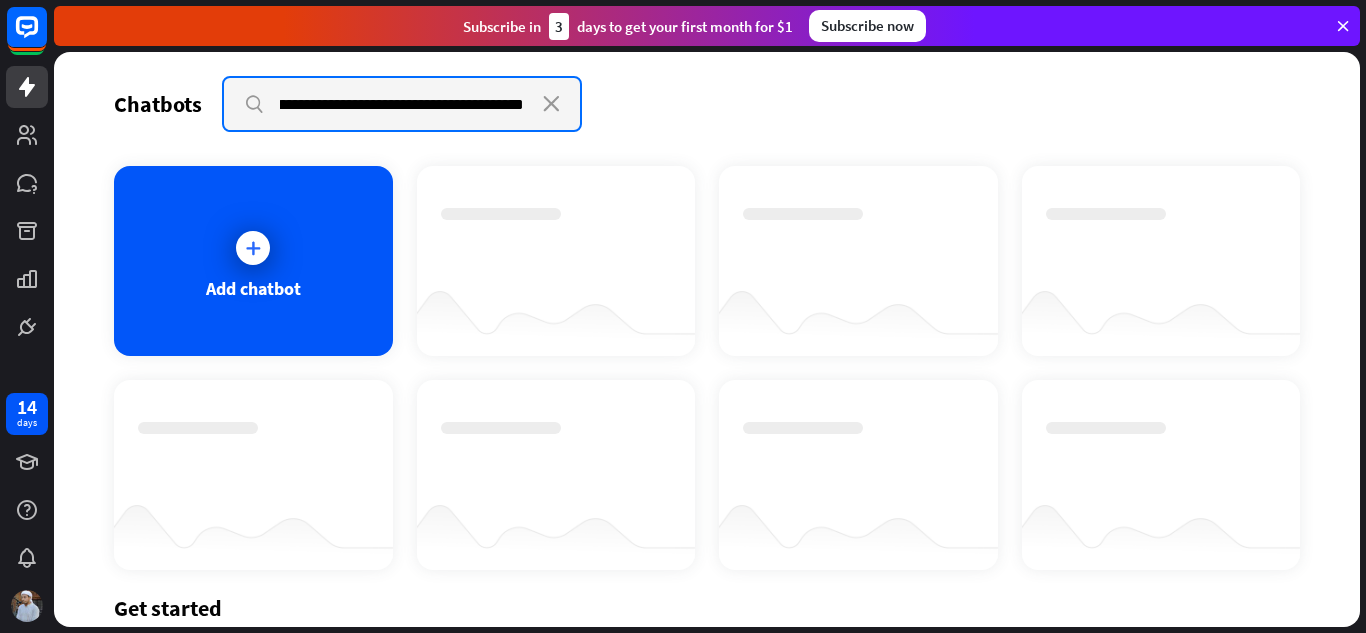 click on "**********" at bounding box center (402, 104) 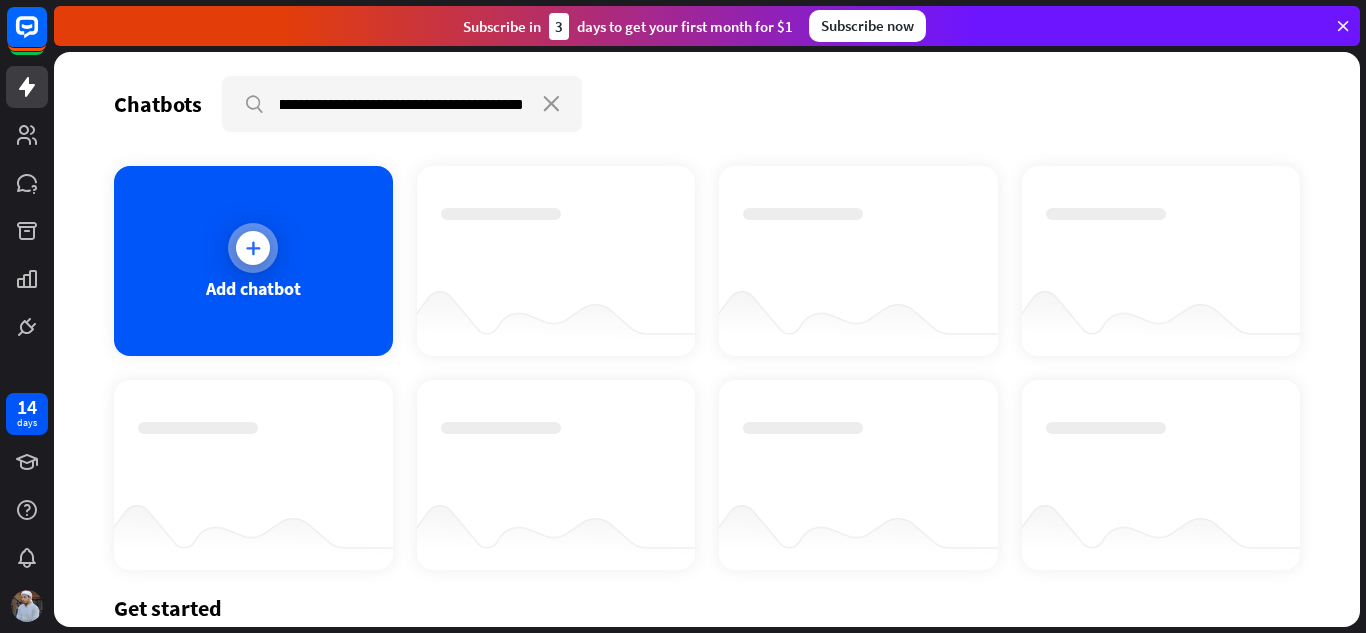 click at bounding box center [253, 248] 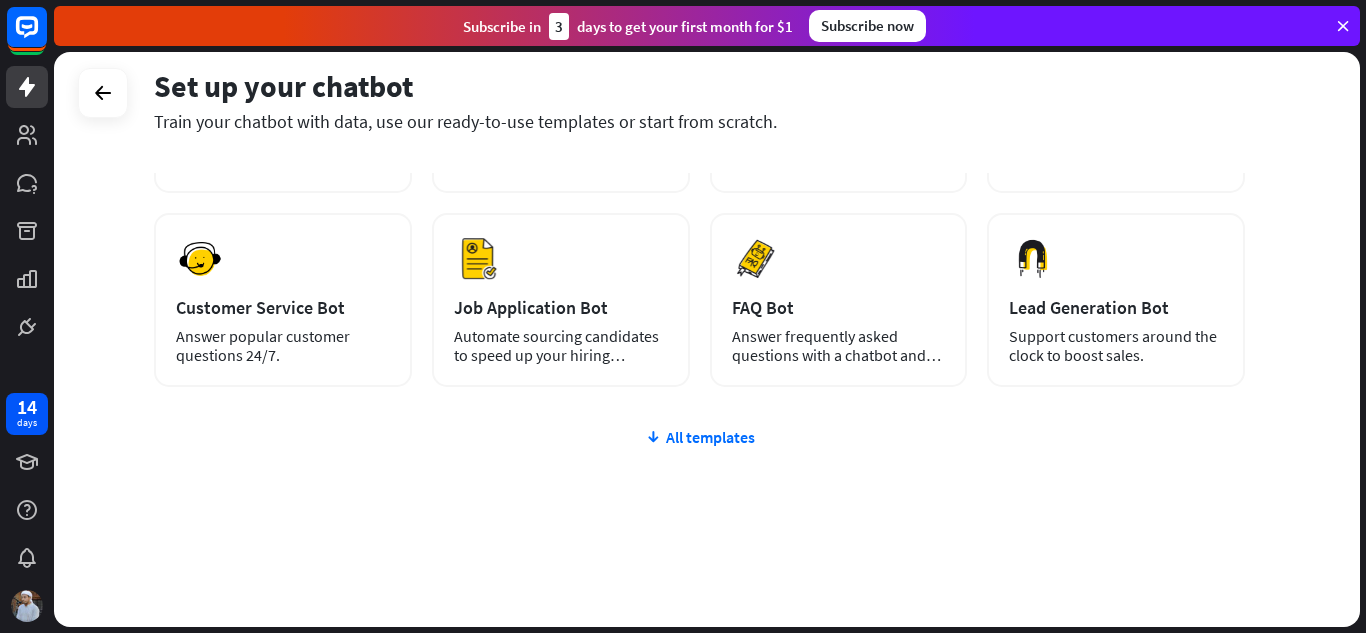 scroll, scrollTop: 0, scrollLeft: 0, axis: both 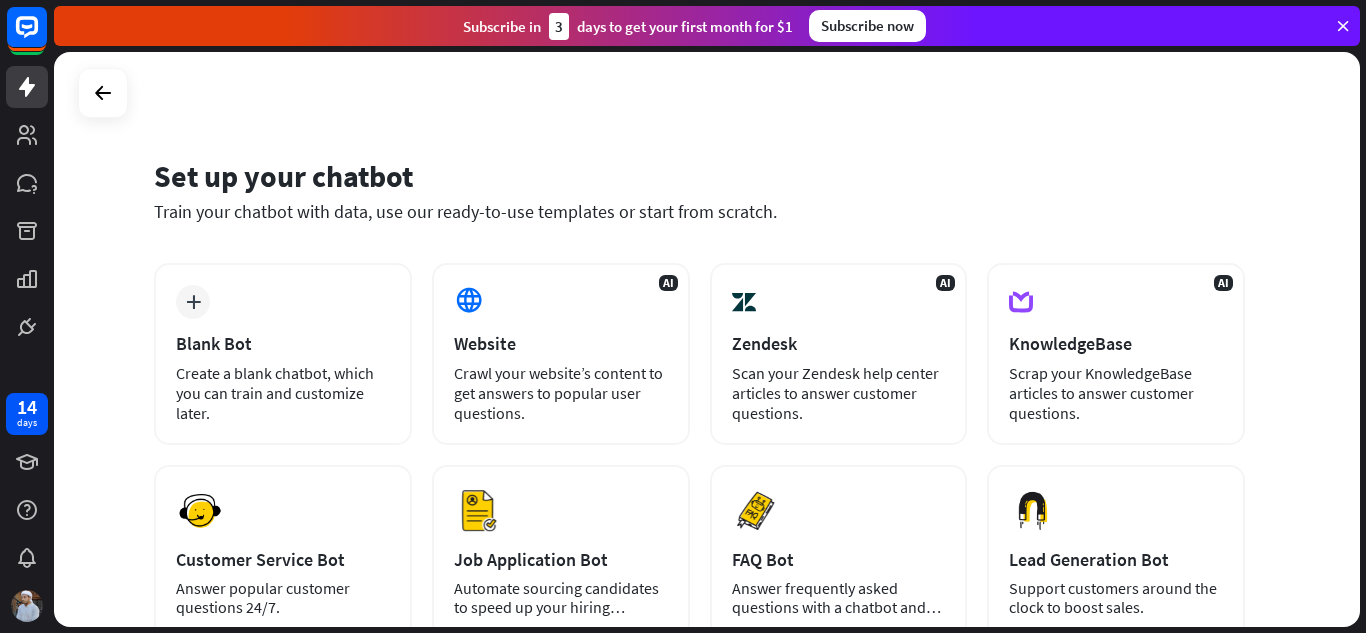click on "Subscribe [DATE]
to get your first month for $1
Subscribe now" at bounding box center (707, 26) 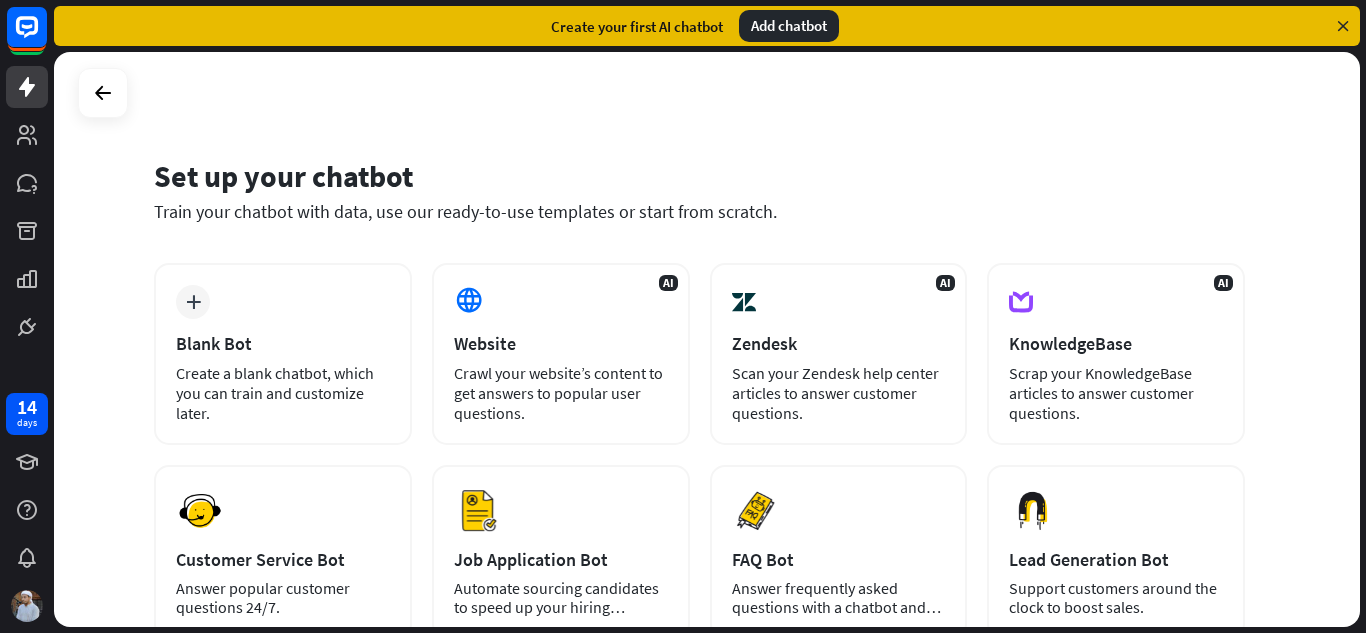 click on "Add chatbot" at bounding box center (789, 26) 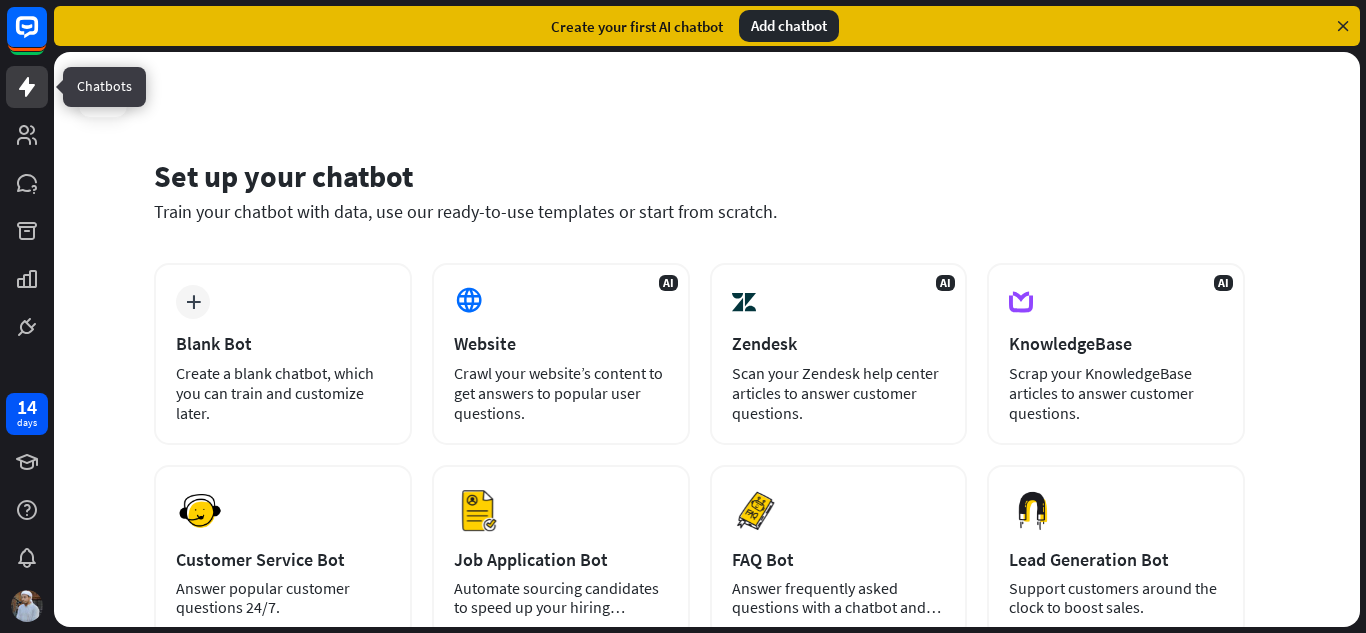 click 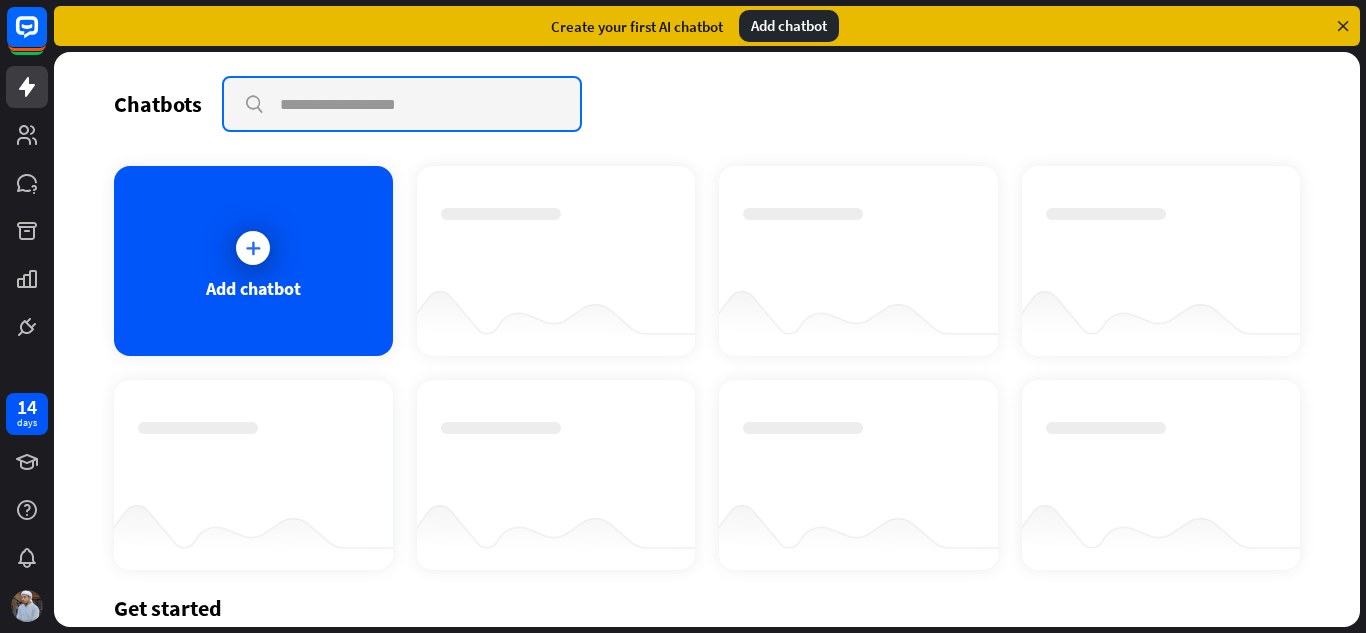 click at bounding box center [402, 104] 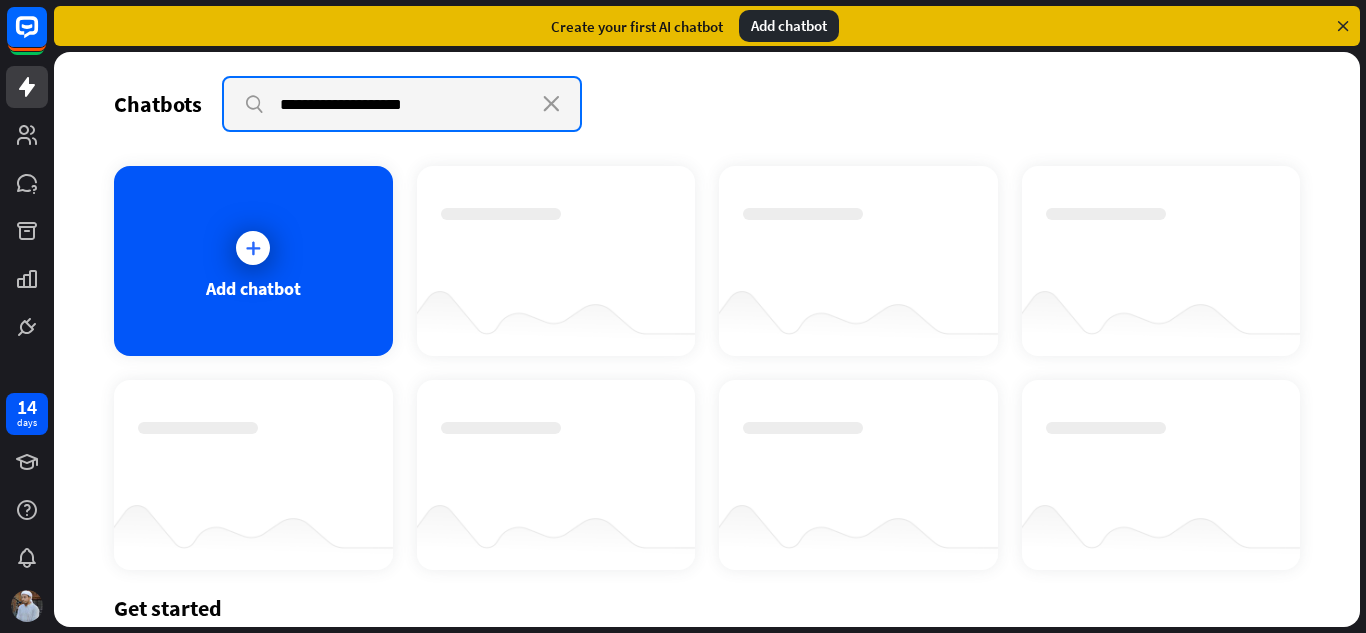 type on "**********" 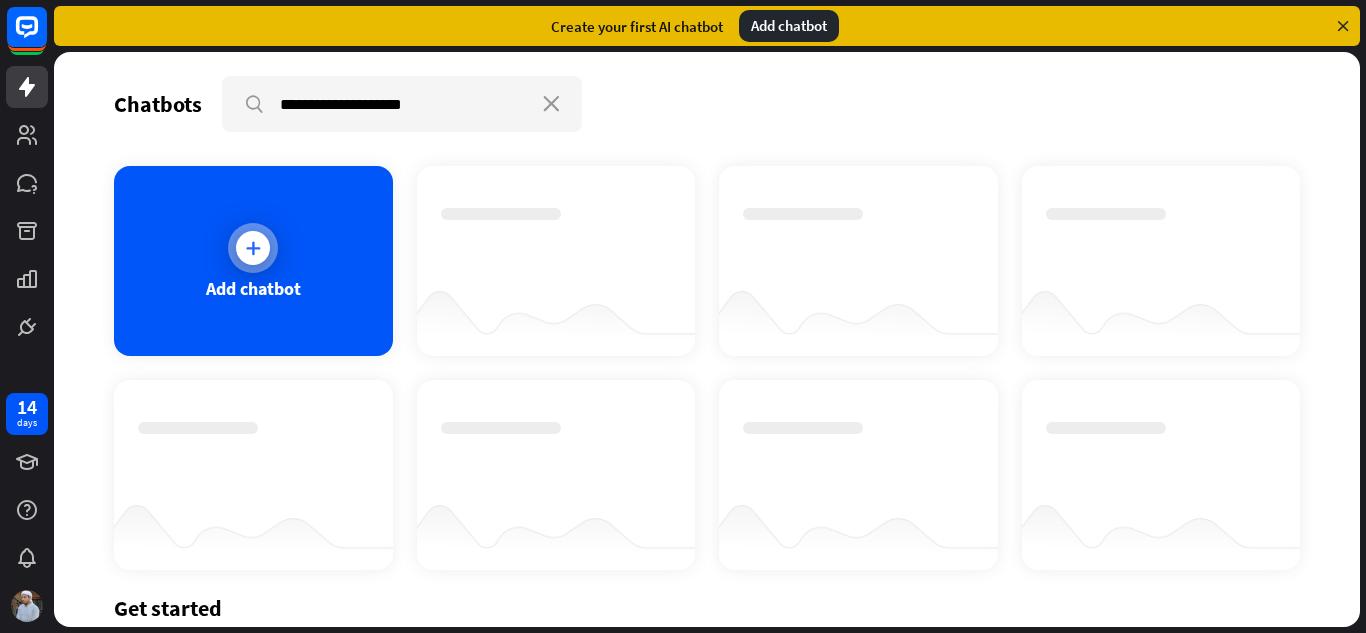 click at bounding box center [253, 248] 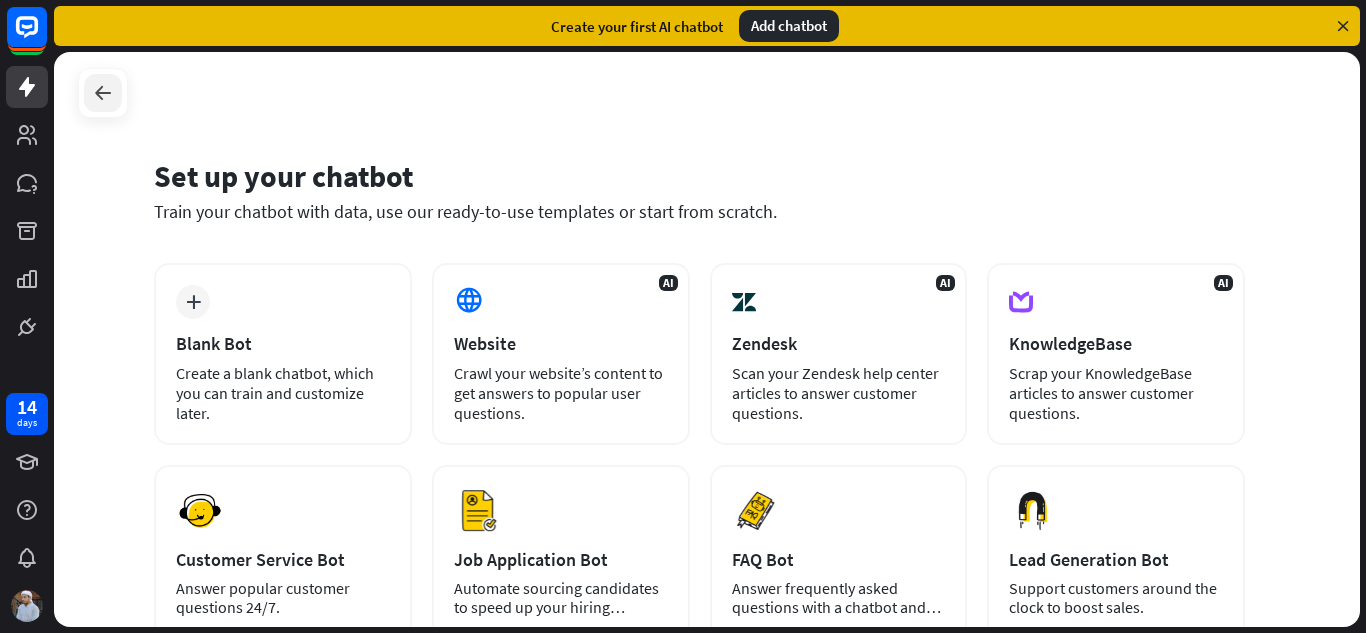click at bounding box center [103, 93] 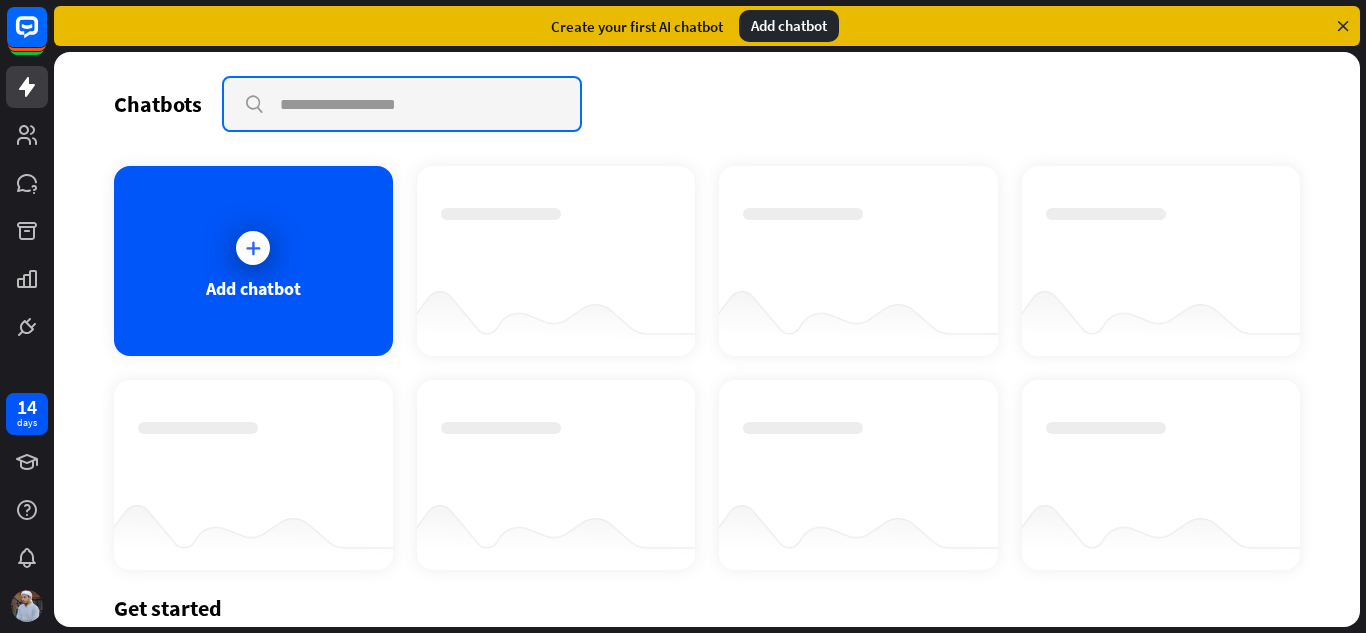 click at bounding box center (402, 104) 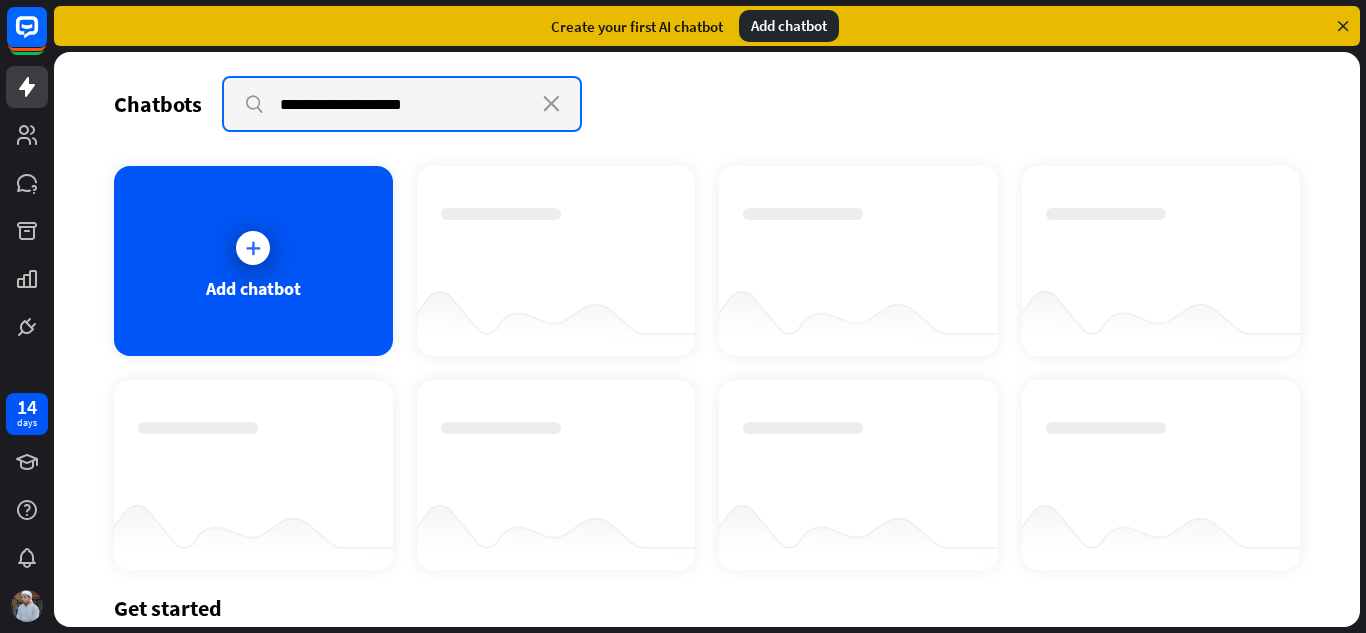 click on "**********" at bounding box center (402, 104) 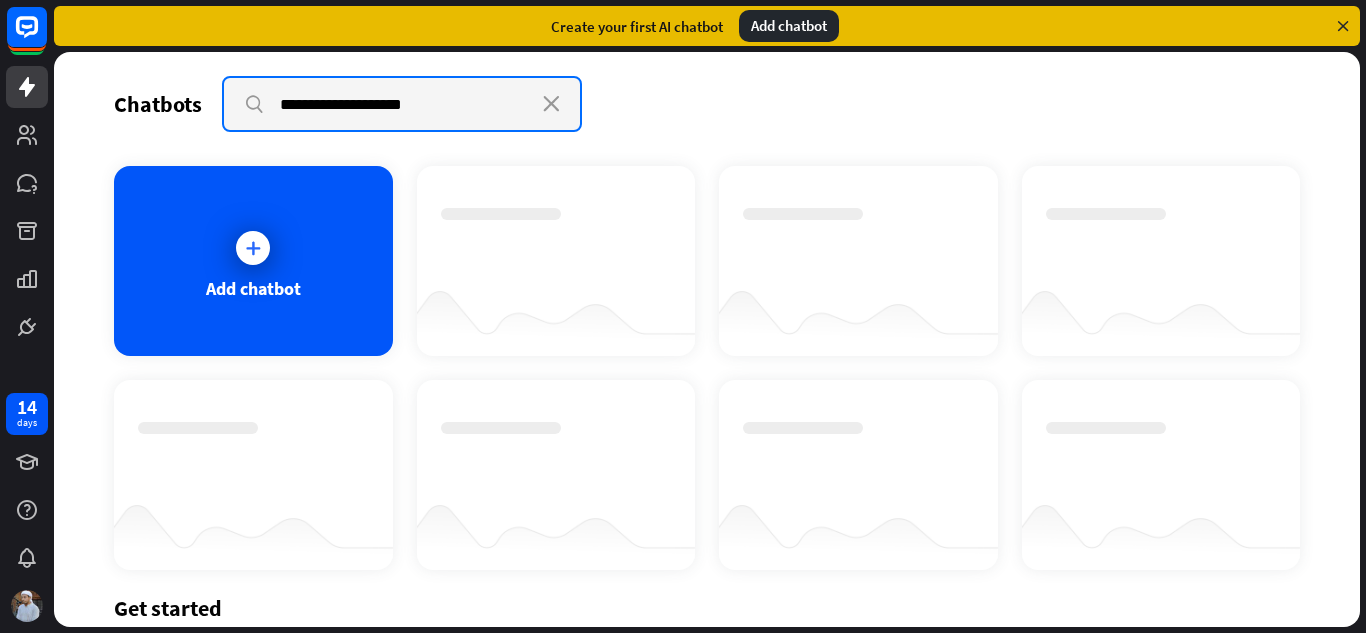type on "**********" 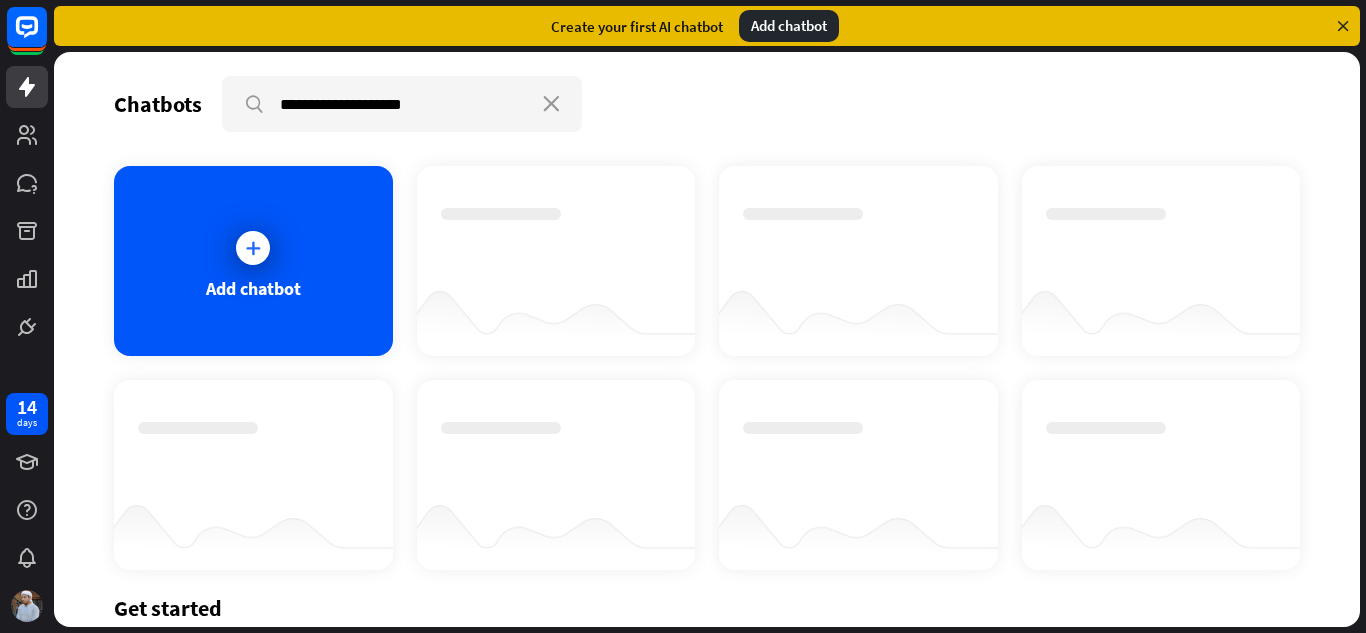 click on "Add chatbot" at bounding box center (789, 26) 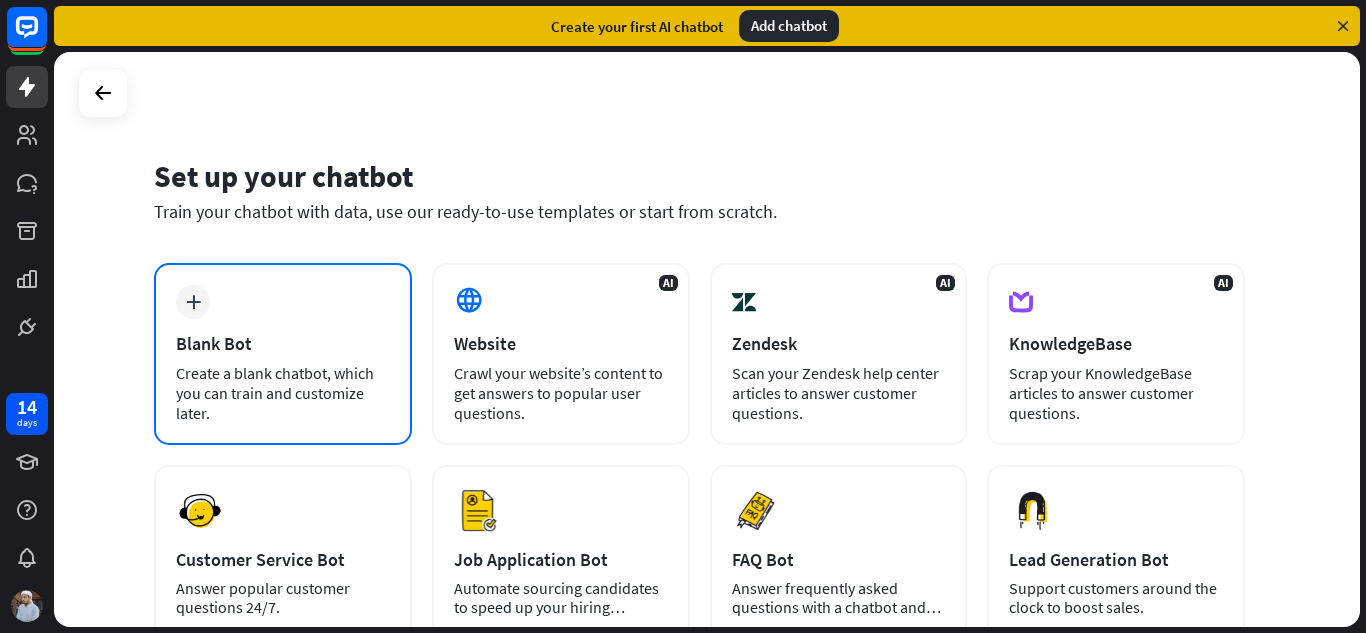 click on "plus   Blank Bot
Create a blank chatbot, which you can train and
customize later." at bounding box center (283, 354) 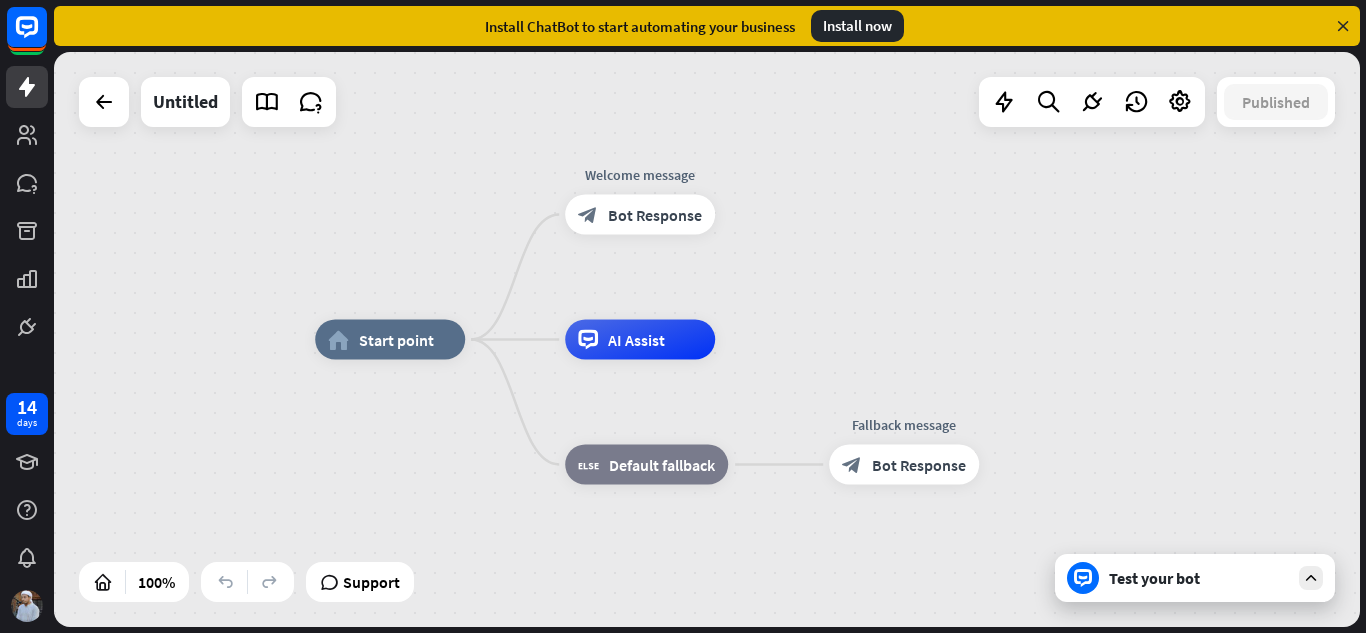 click on "Test your bot" at bounding box center (1199, 578) 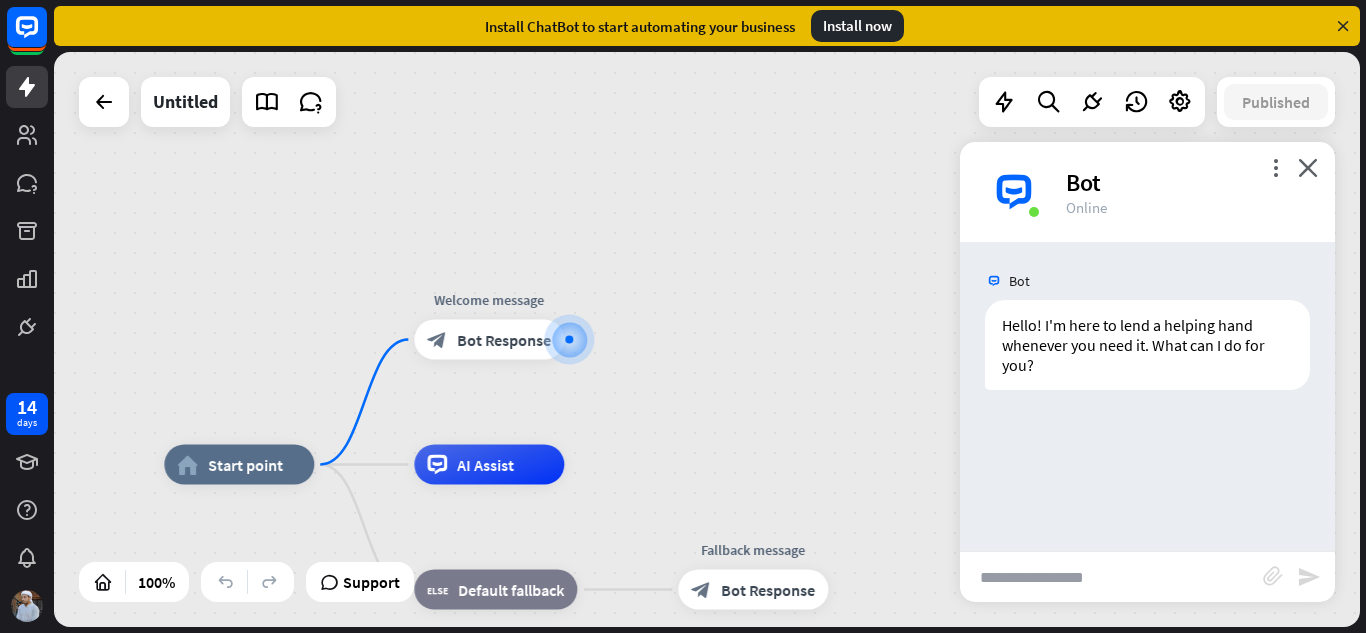 click at bounding box center (1111, 577) 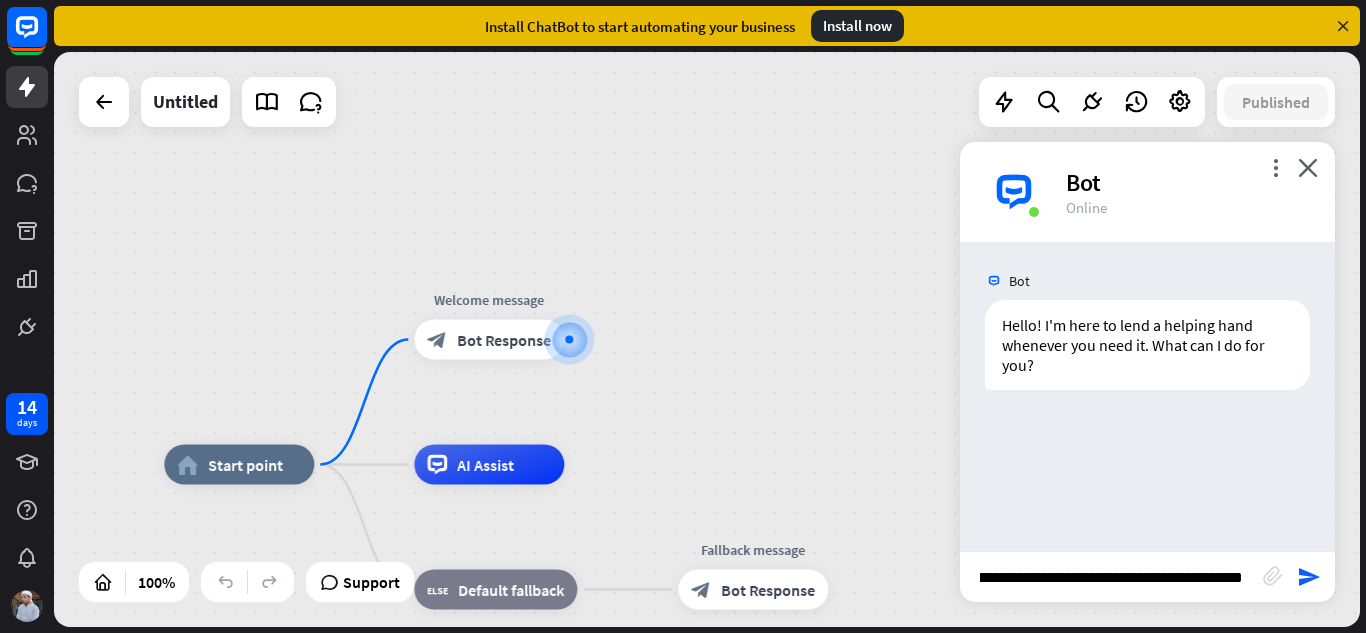 scroll, scrollTop: 0, scrollLeft: 158, axis: horizontal 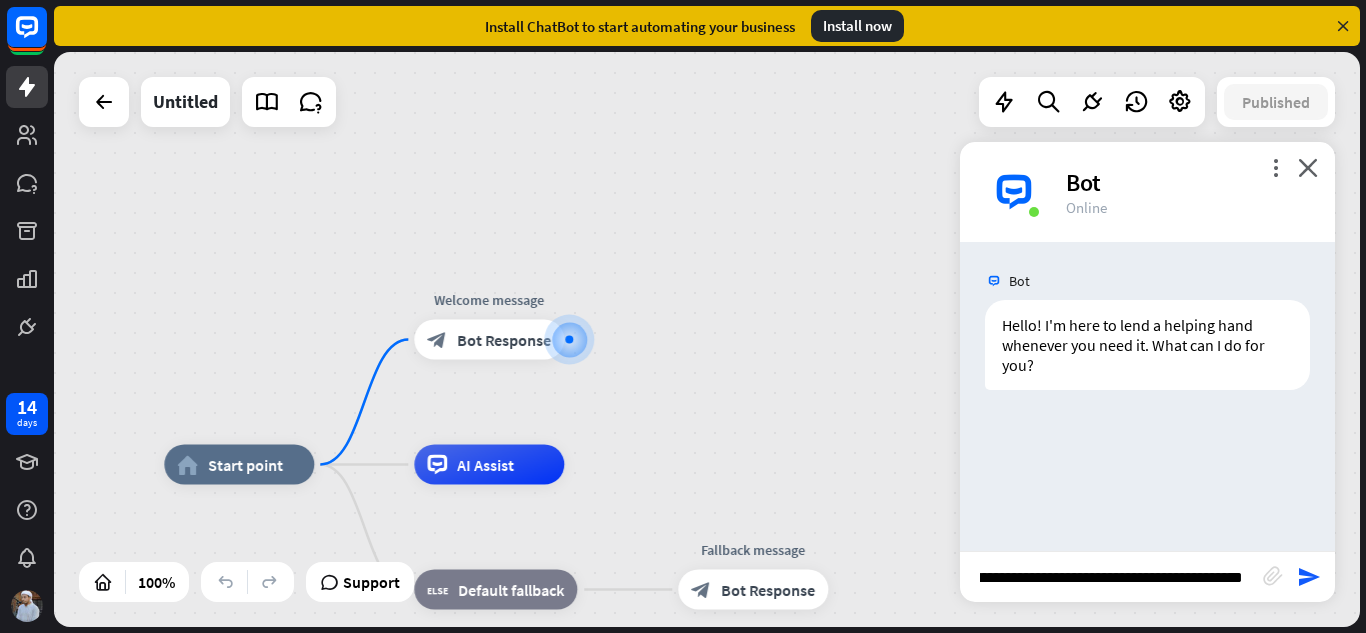click on "**********" at bounding box center (1111, 577) 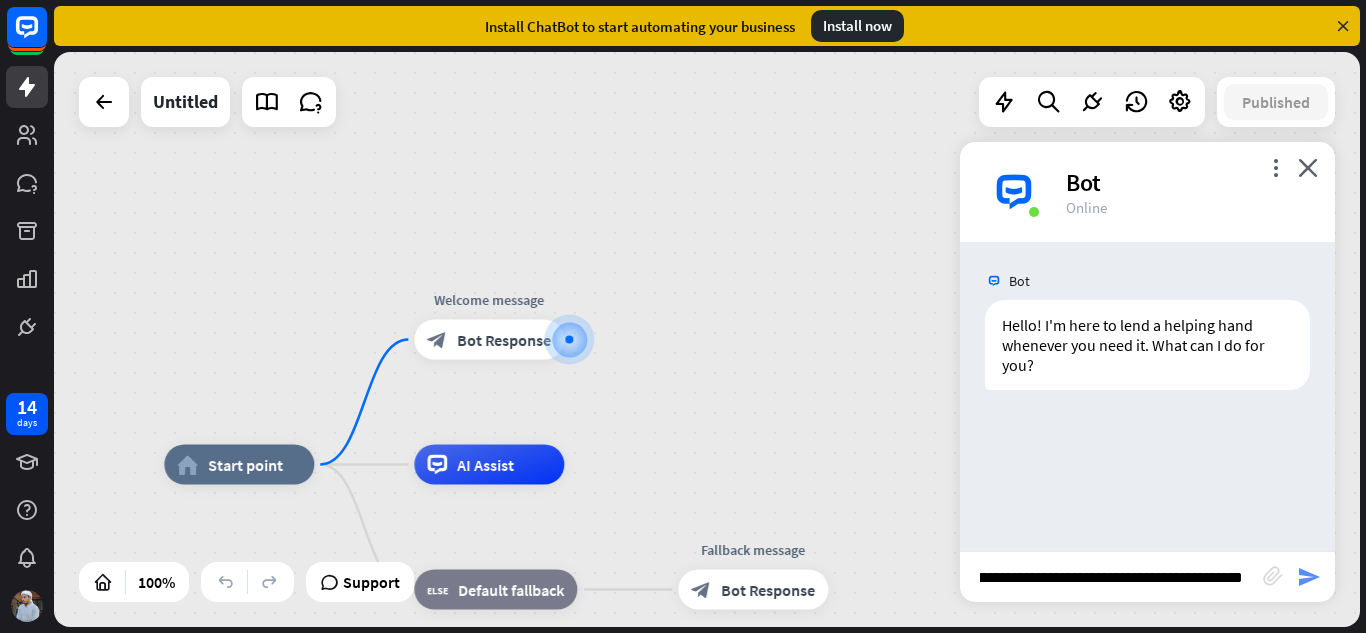 type on "**********" 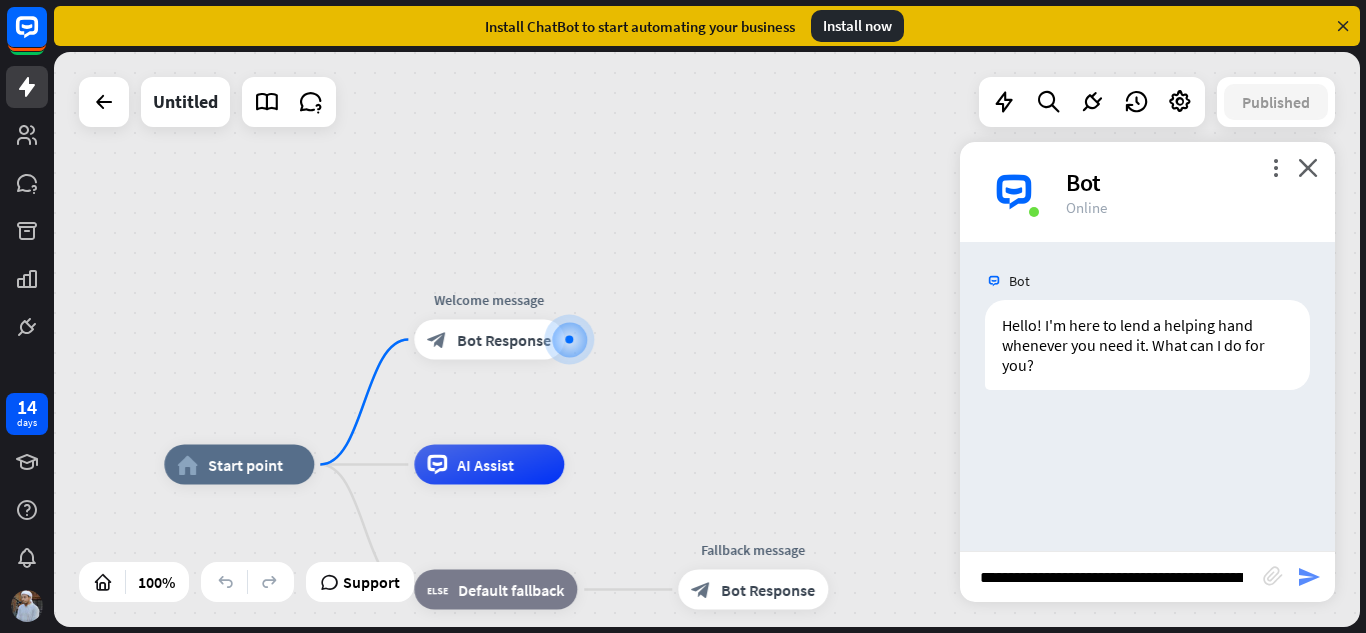 click on "send" at bounding box center (1309, 577) 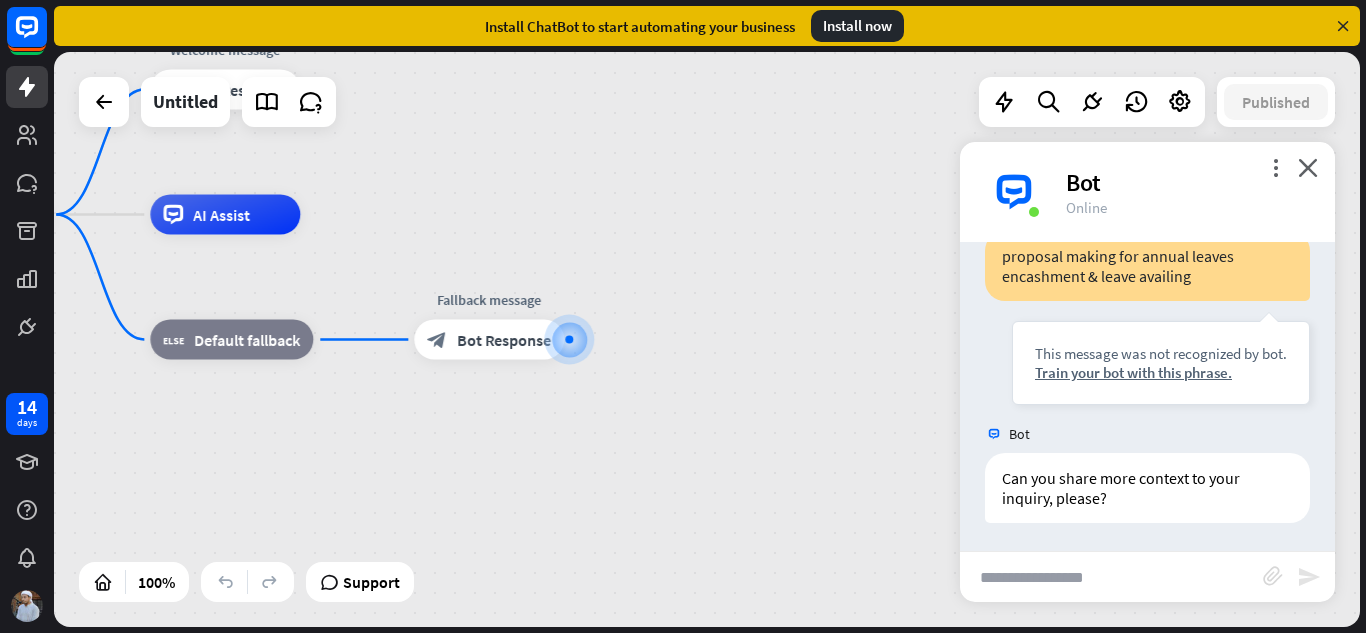 scroll, scrollTop: 209, scrollLeft: 0, axis: vertical 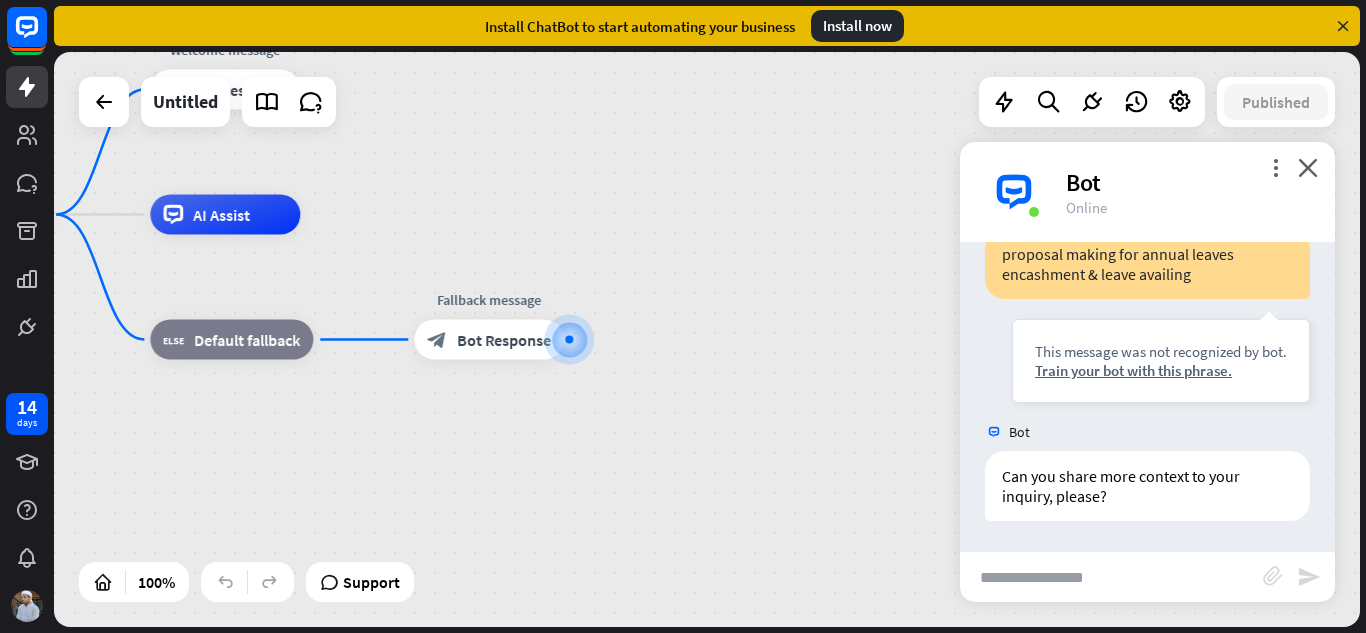 click at bounding box center (1111, 577) 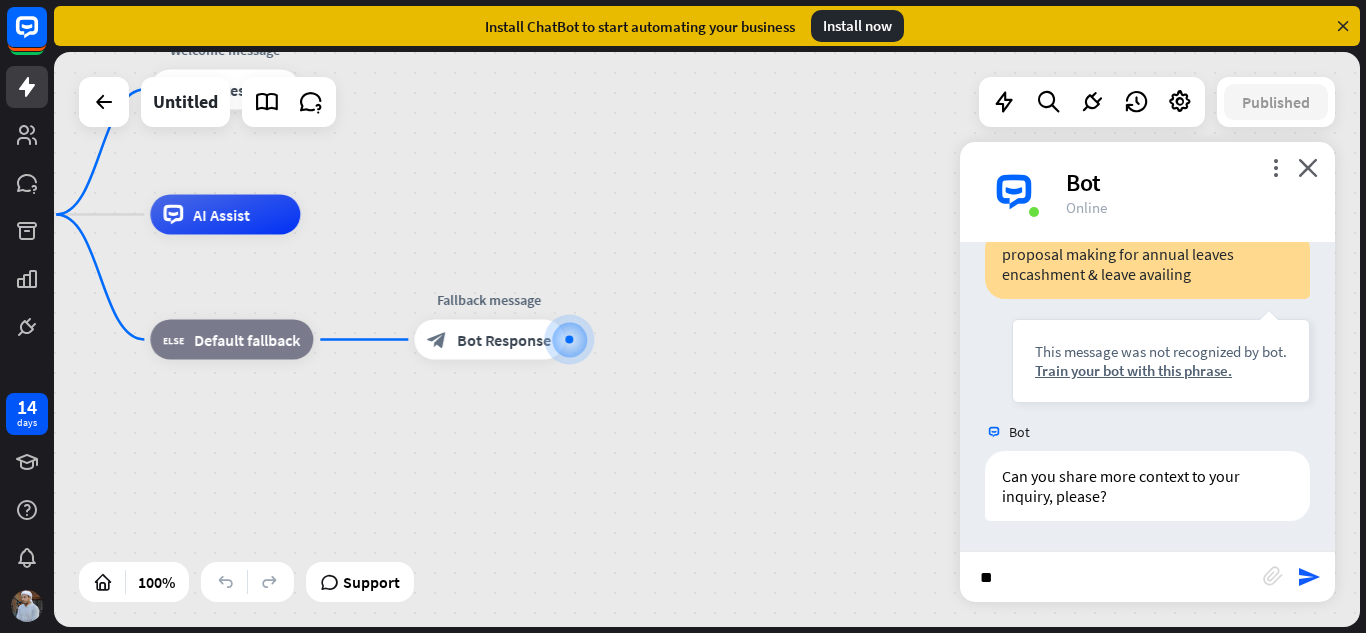 type on "*" 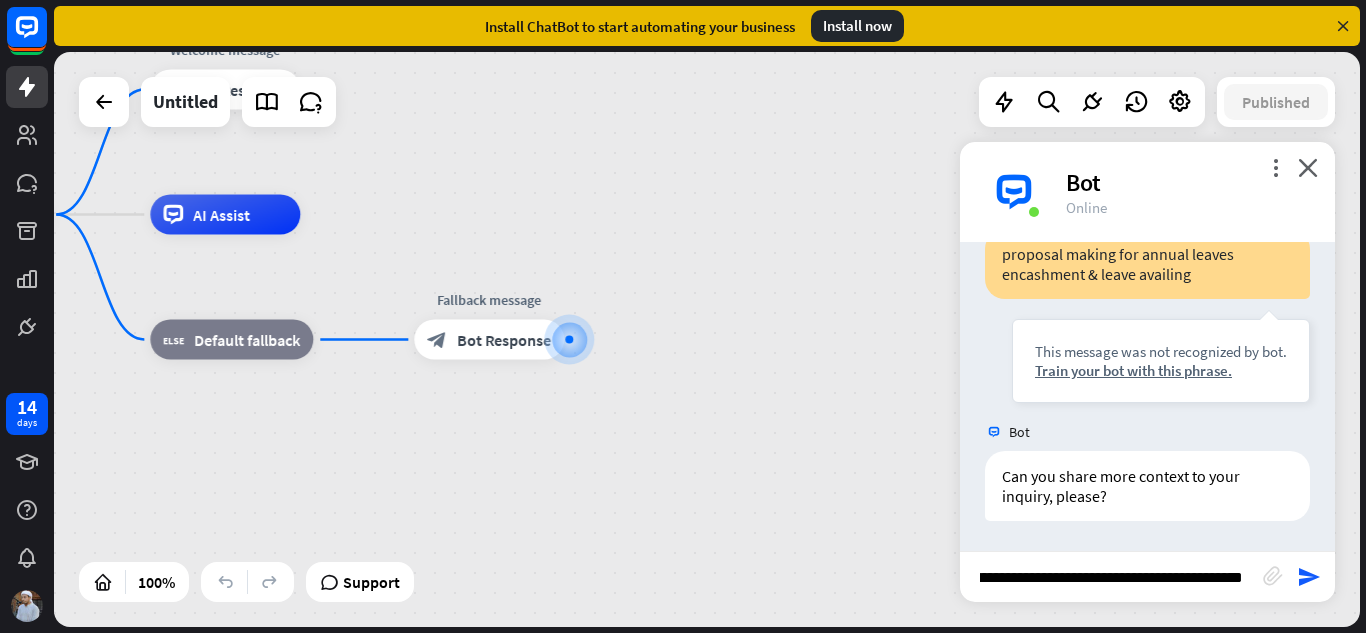 scroll, scrollTop: 0, scrollLeft: 554, axis: horizontal 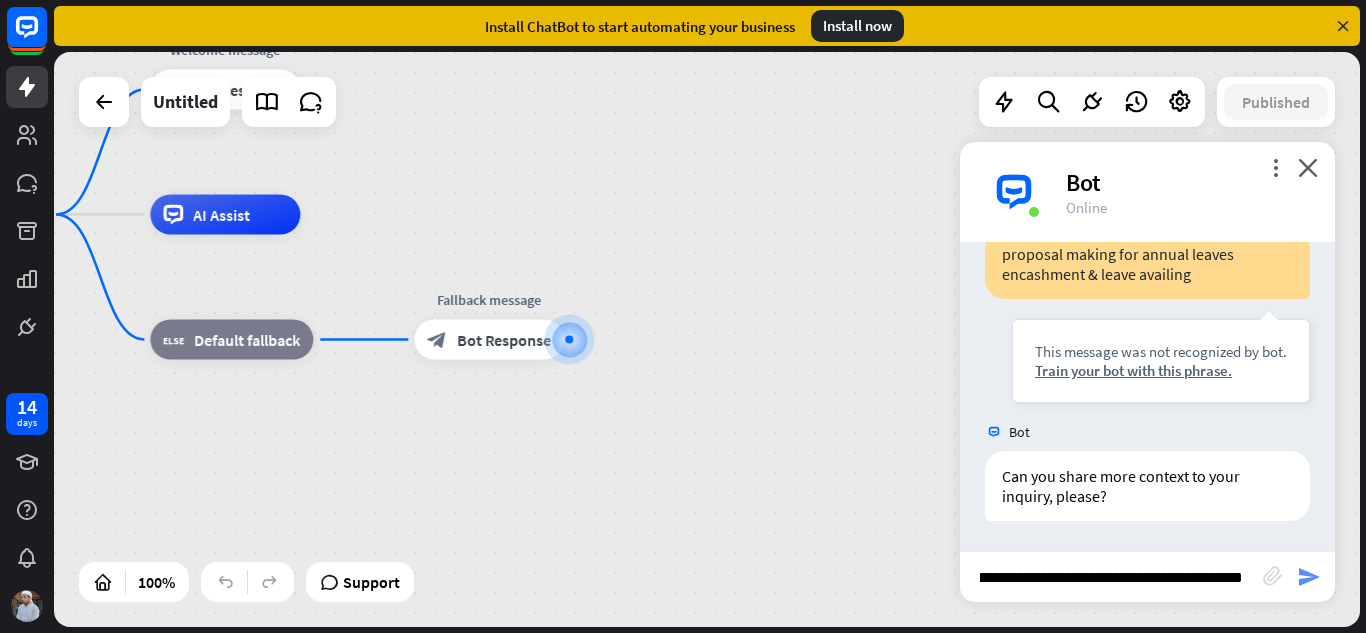 type on "**********" 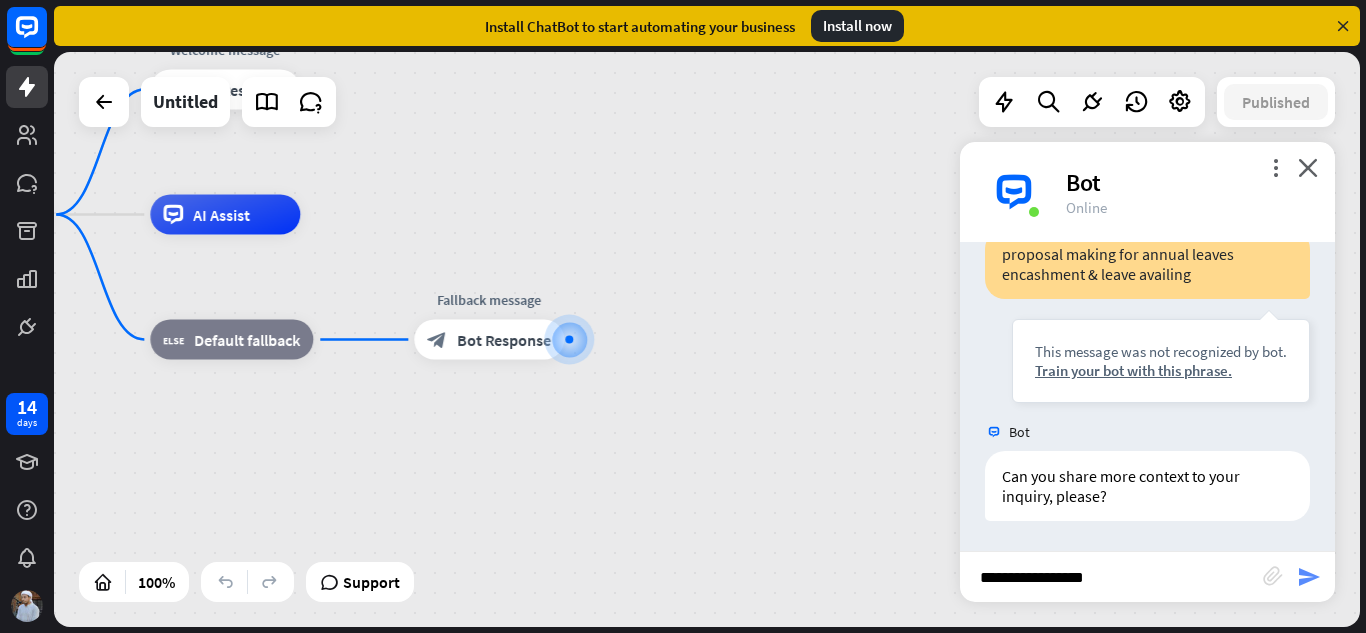 scroll, scrollTop: 0, scrollLeft: 0, axis: both 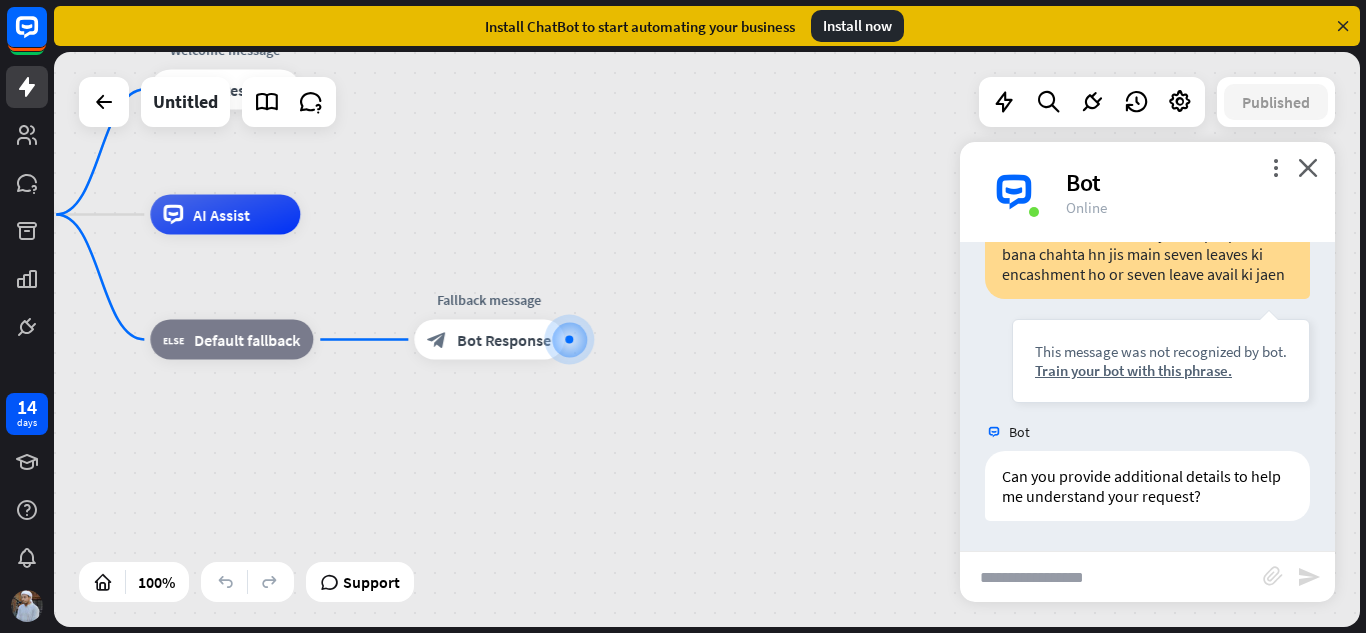 click on "home_2   Start point                 Welcome message   block_bot_response   Bot Response                     AI Assist                   block_fallback   Default fallback                 Fallback message   block_bot_response   Bot Response" at bounding box center (707, 339) 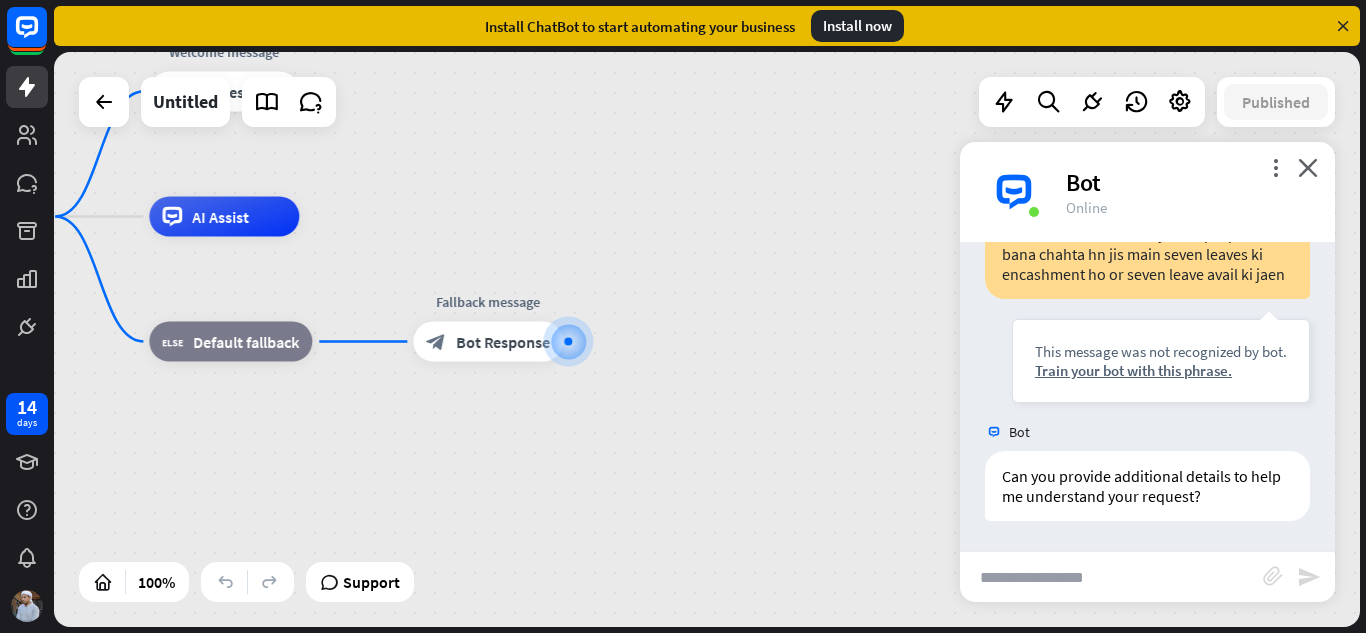 click at bounding box center [1111, 577] 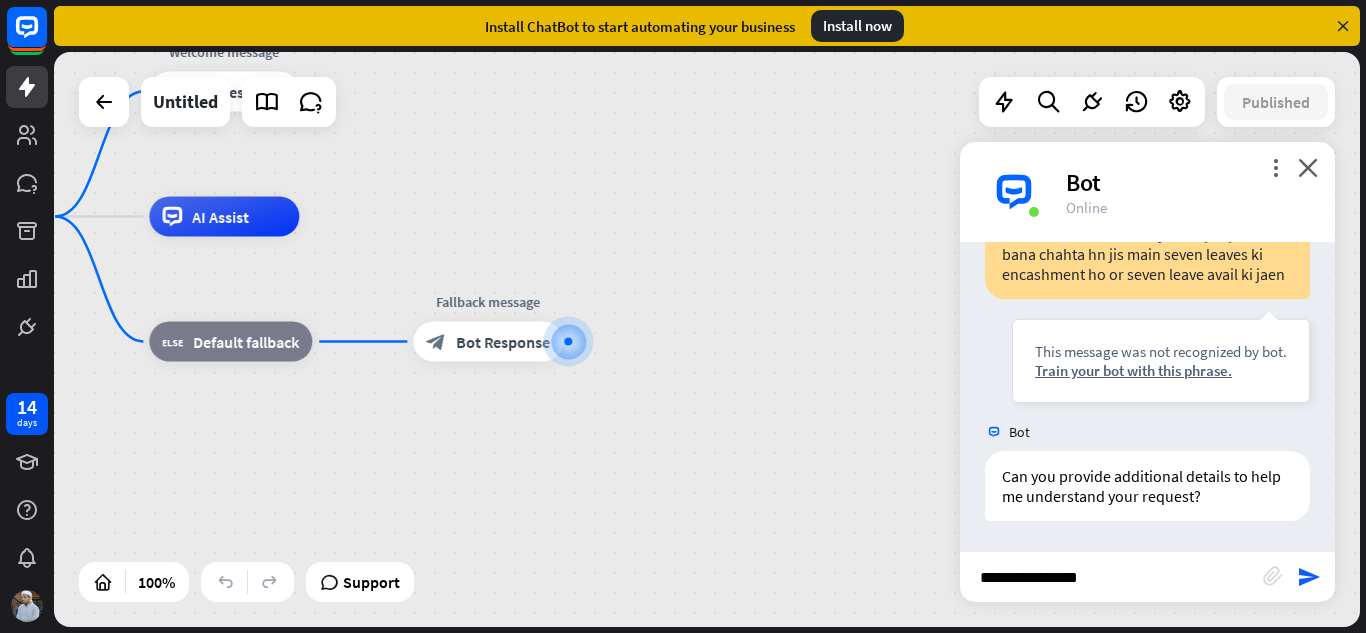 type on "**********" 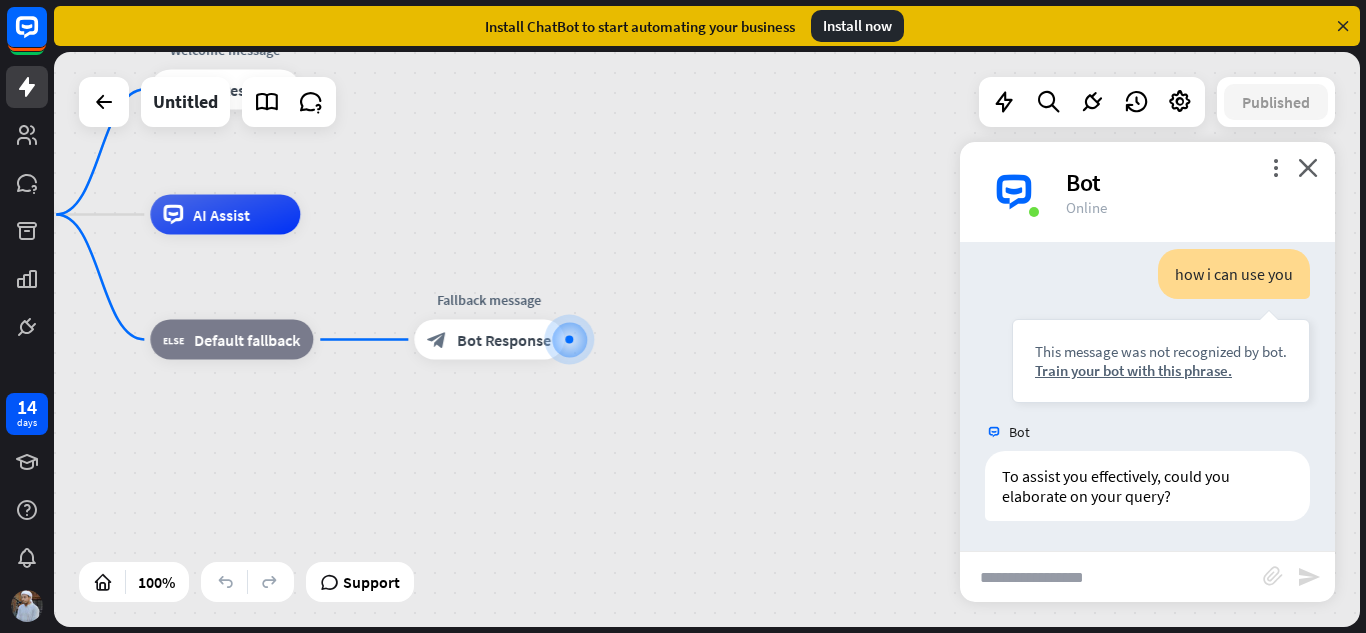scroll, scrollTop: 909, scrollLeft: 0, axis: vertical 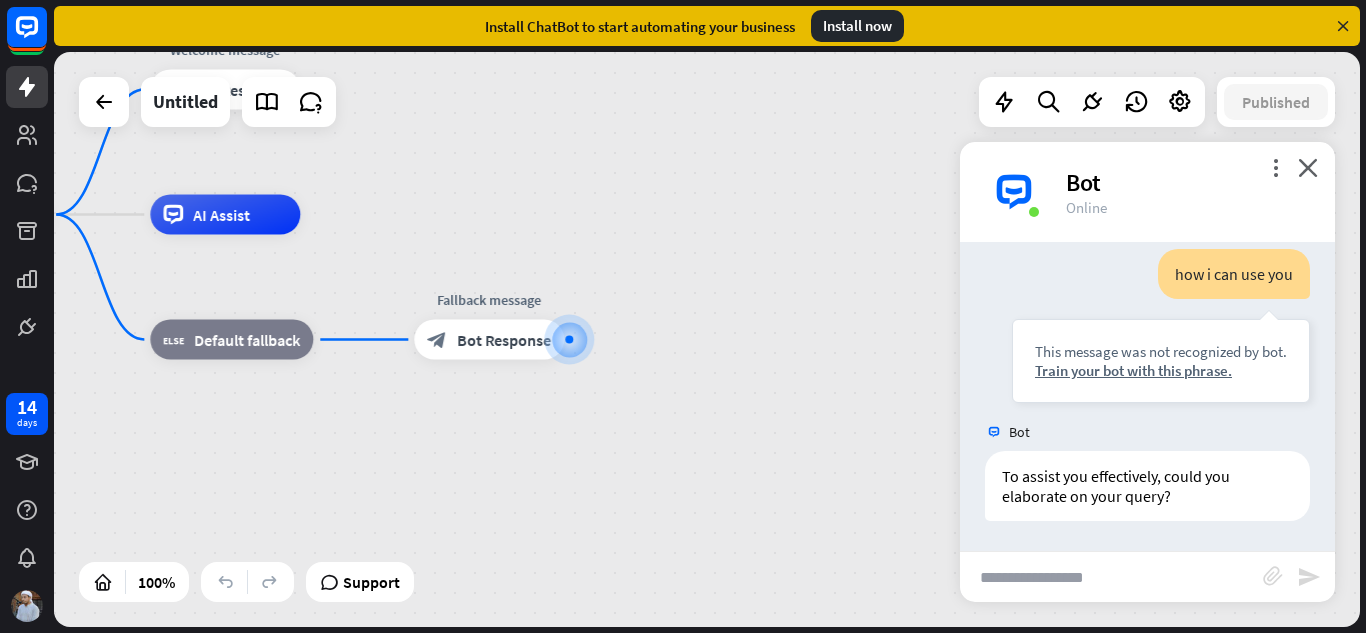 click at bounding box center [1111, 577] 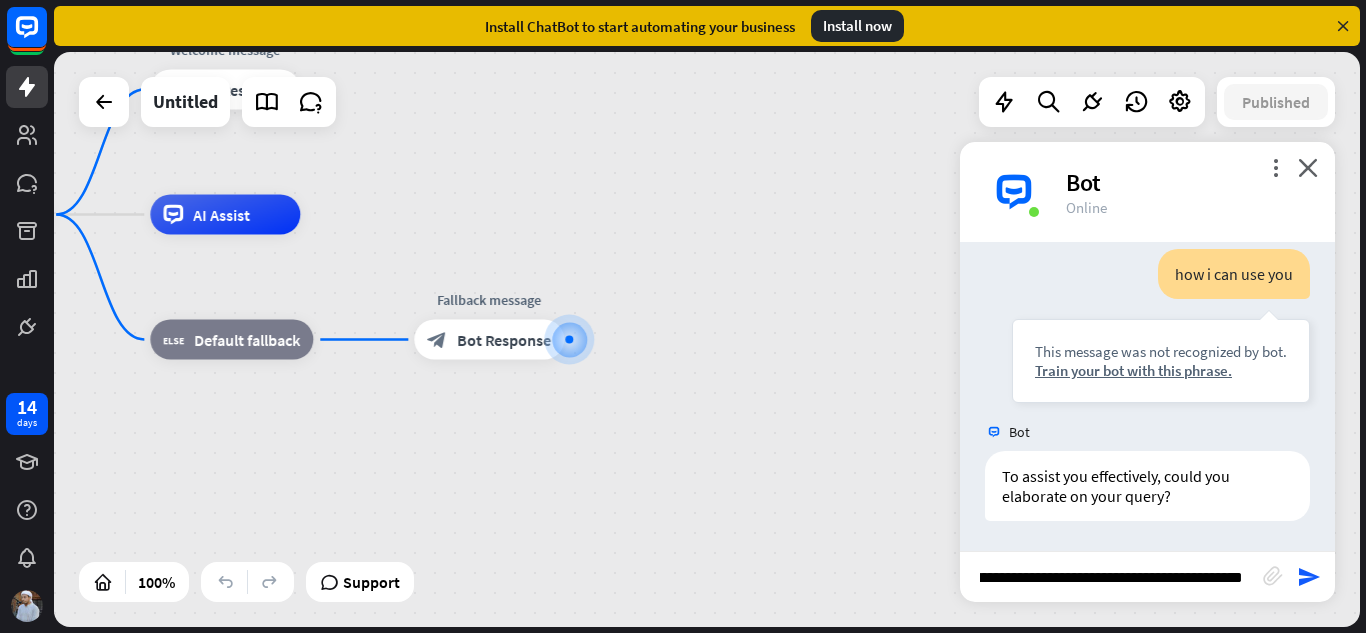 scroll, scrollTop: 0, scrollLeft: 172, axis: horizontal 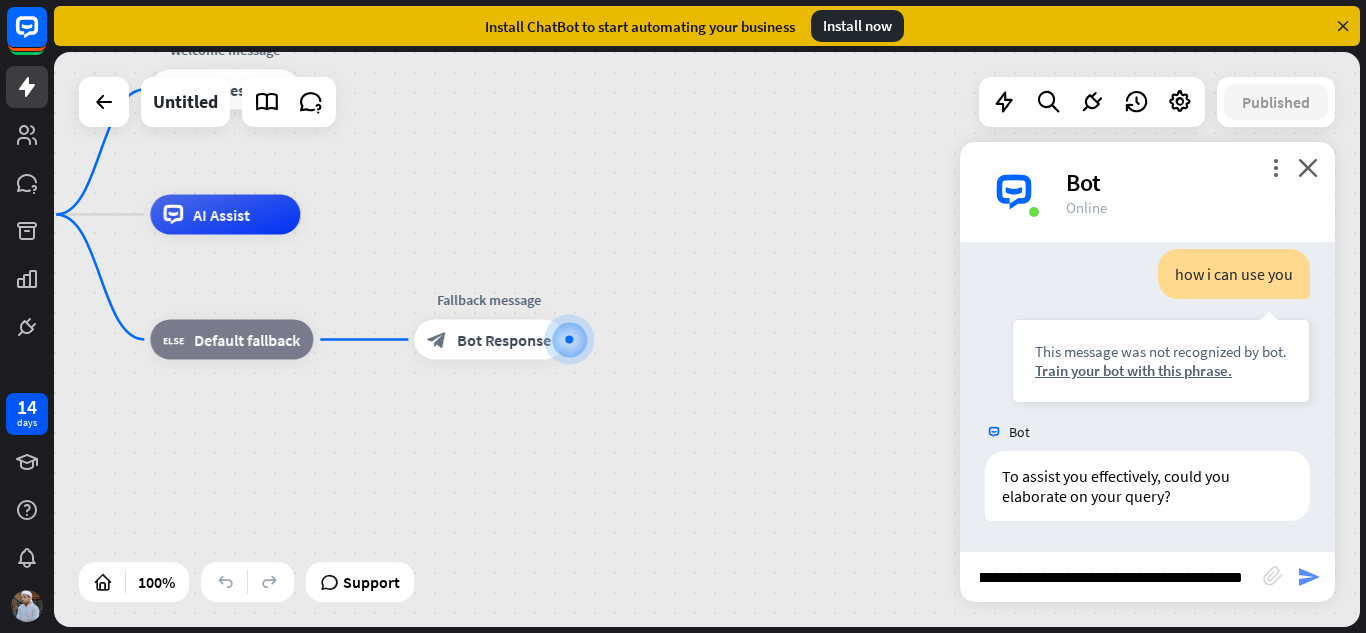 type on "**********" 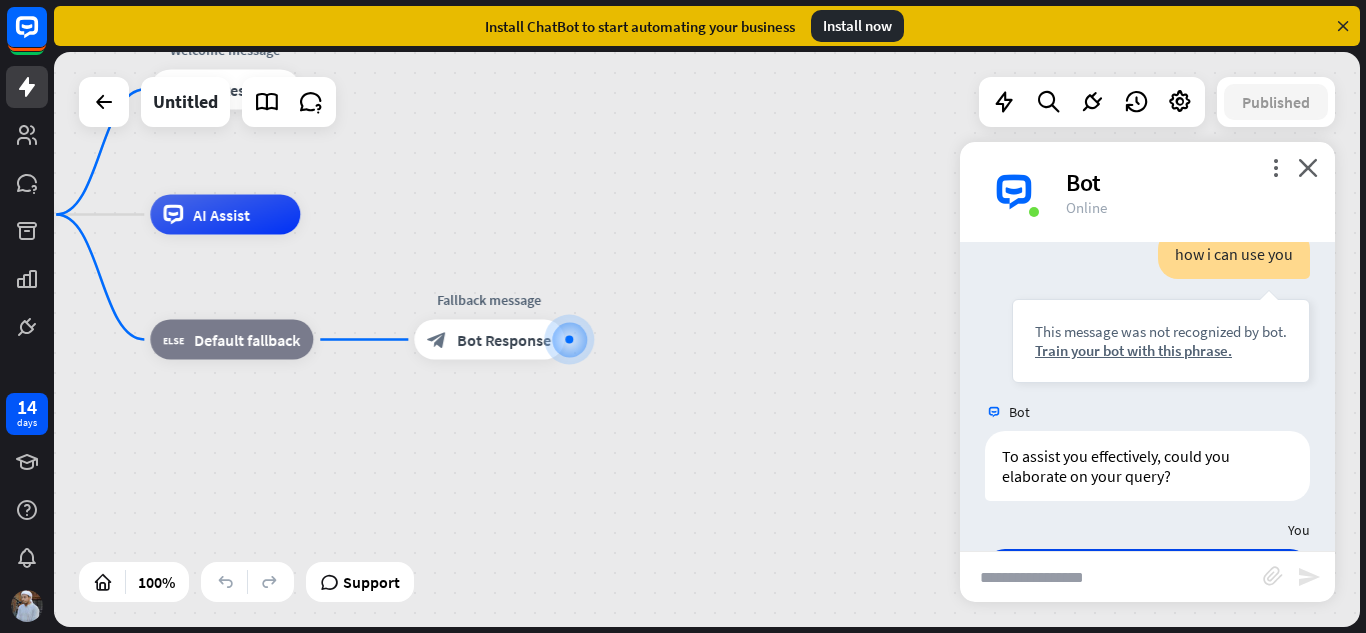 scroll, scrollTop: 0, scrollLeft: 0, axis: both 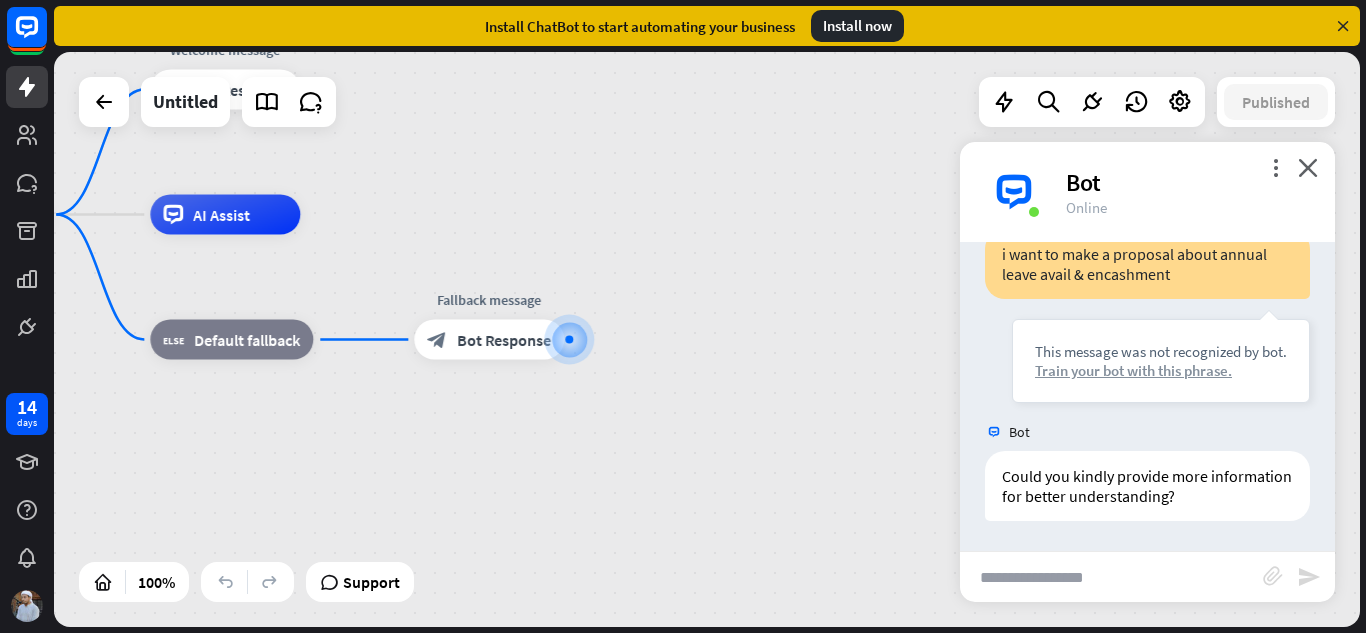 click on "Train your bot with this phrase." at bounding box center [1161, 370] 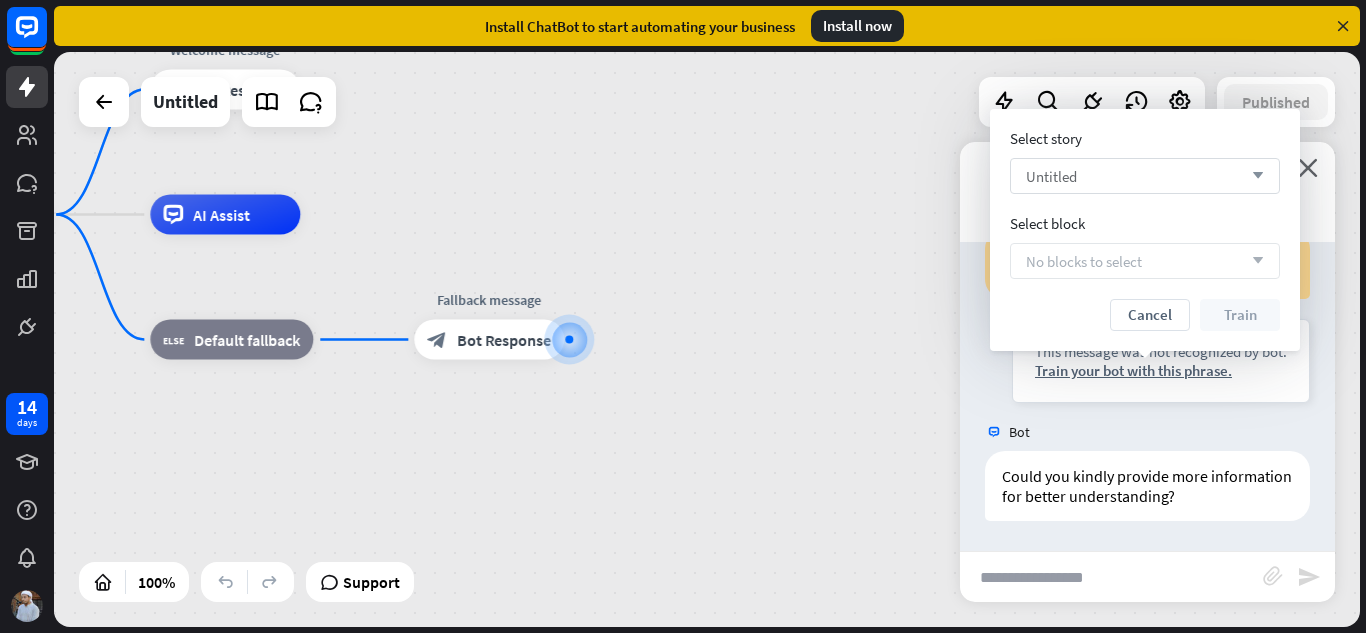 click on "arrow_down" at bounding box center [1253, 176] 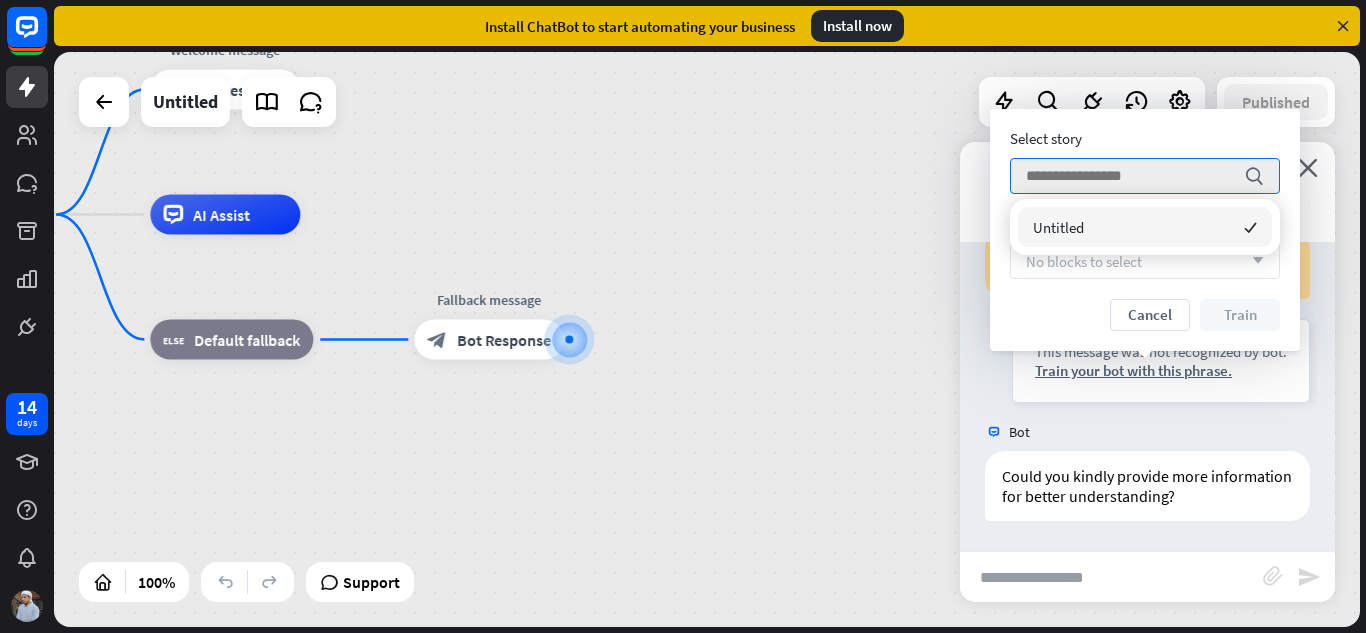 click on "Untitled
checked" at bounding box center (1145, 227) 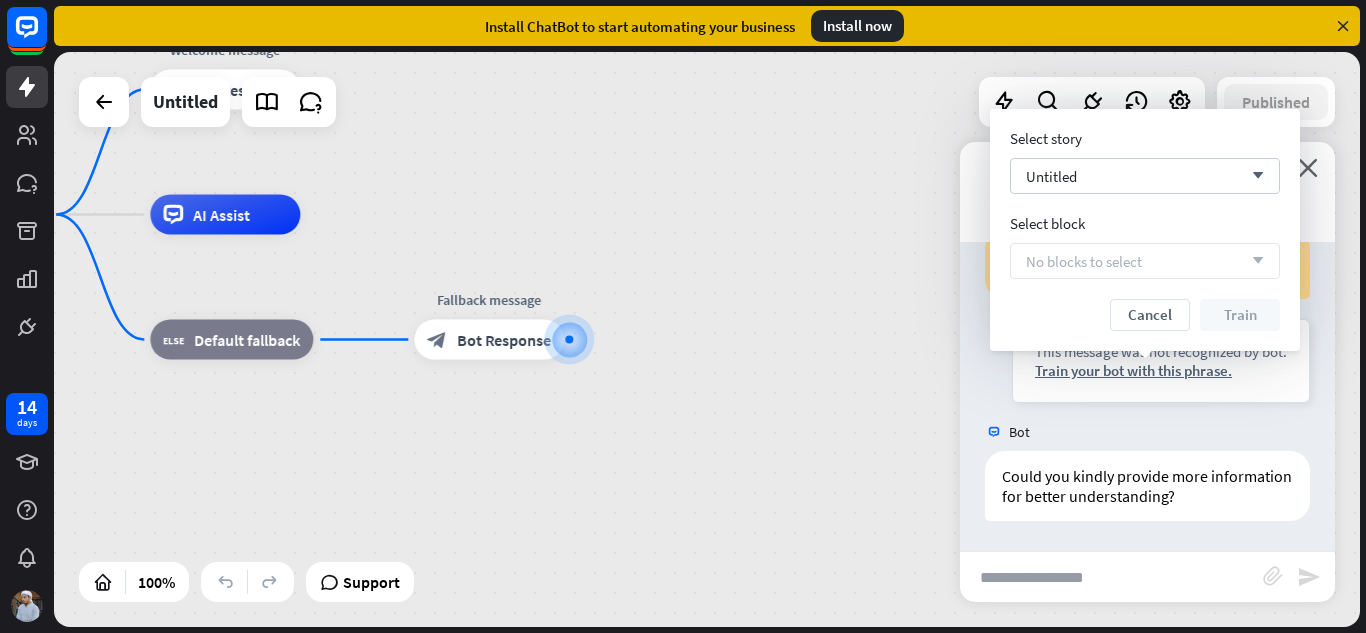 click on "arrow_down" at bounding box center (1253, 261) 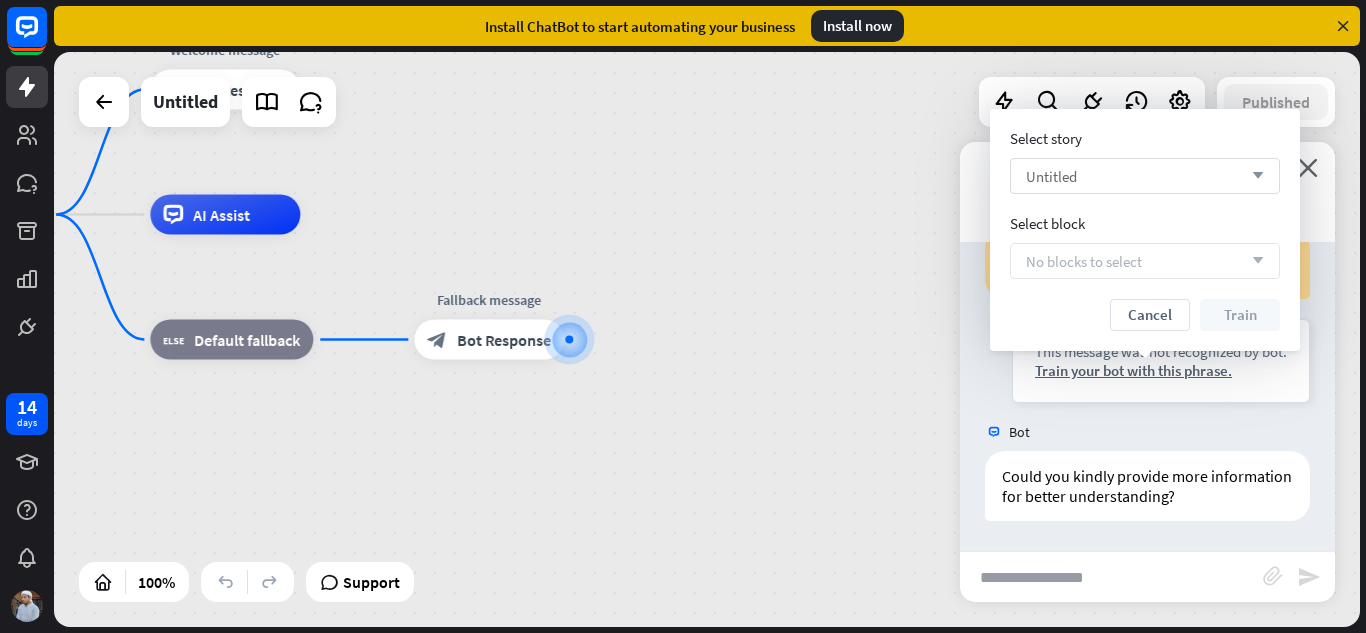 click on "Untitled
arrow_down" at bounding box center (1145, 176) 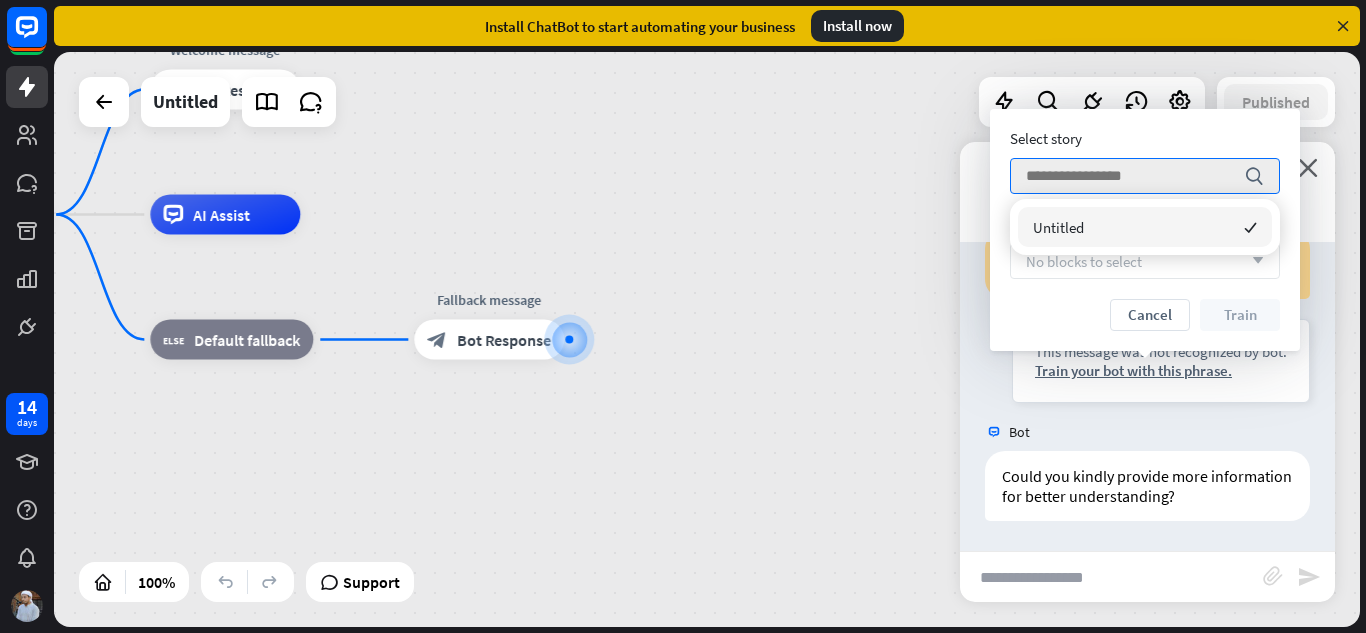 click on "checked" at bounding box center [1250, 227] 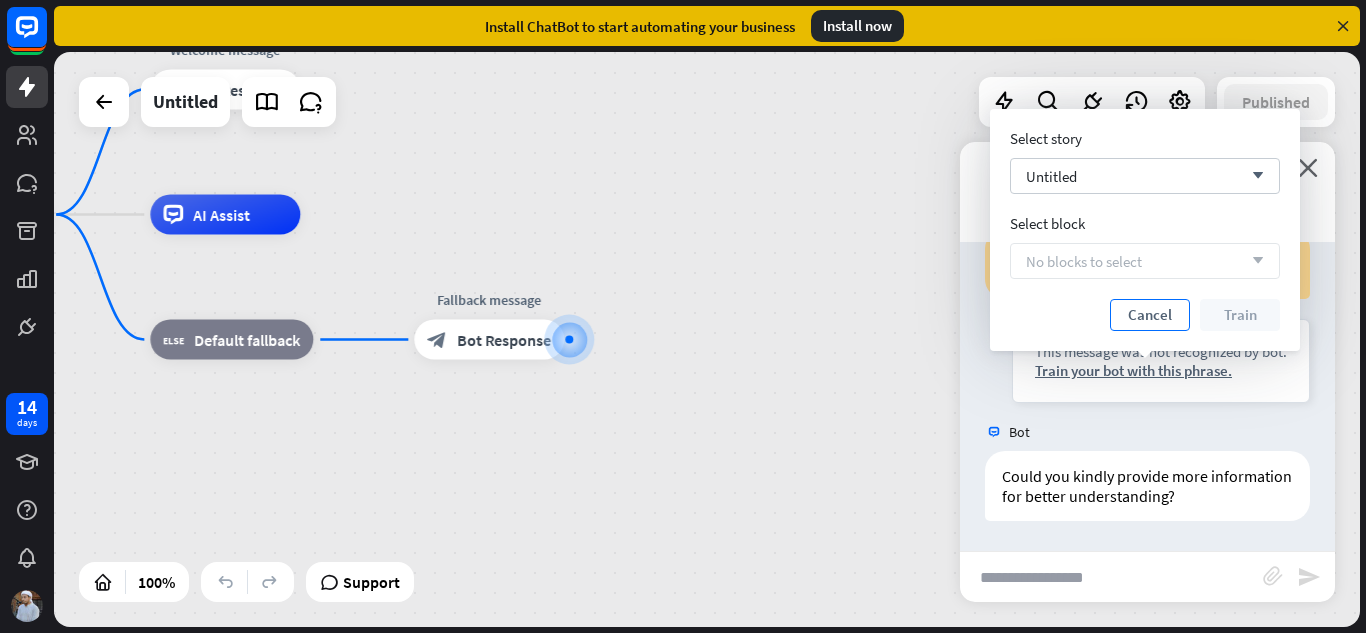 click on "Cancel" at bounding box center [1150, 315] 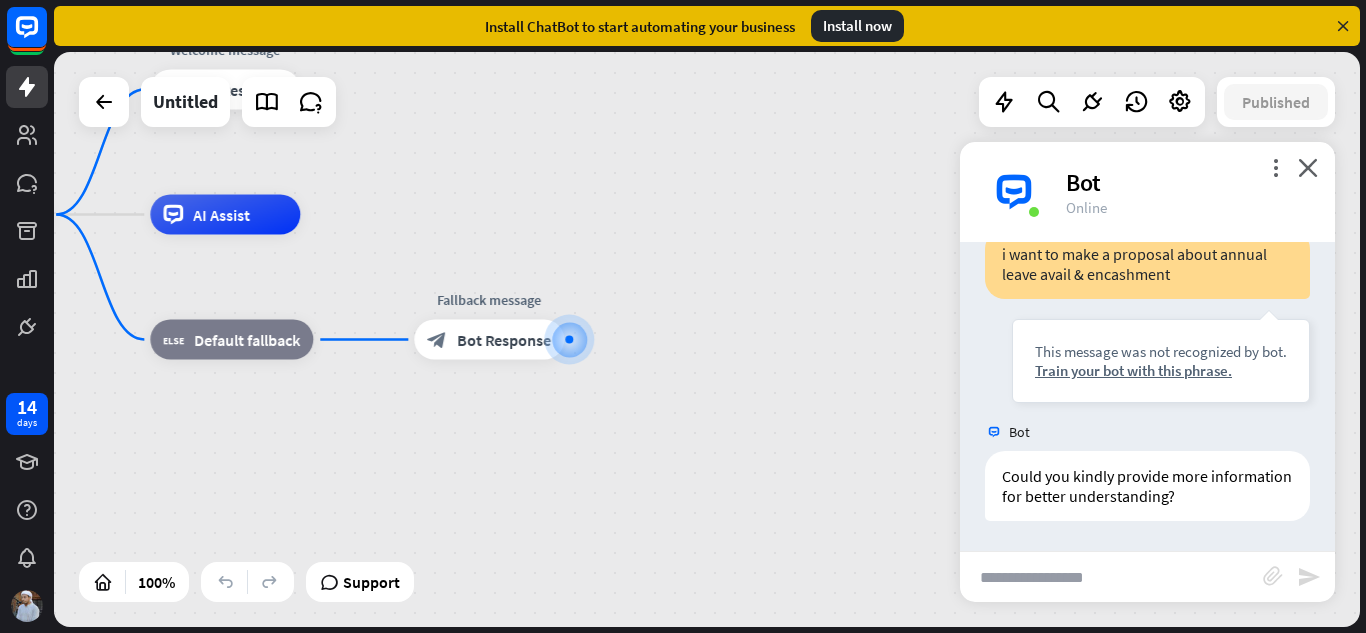 click at bounding box center (1111, 577) 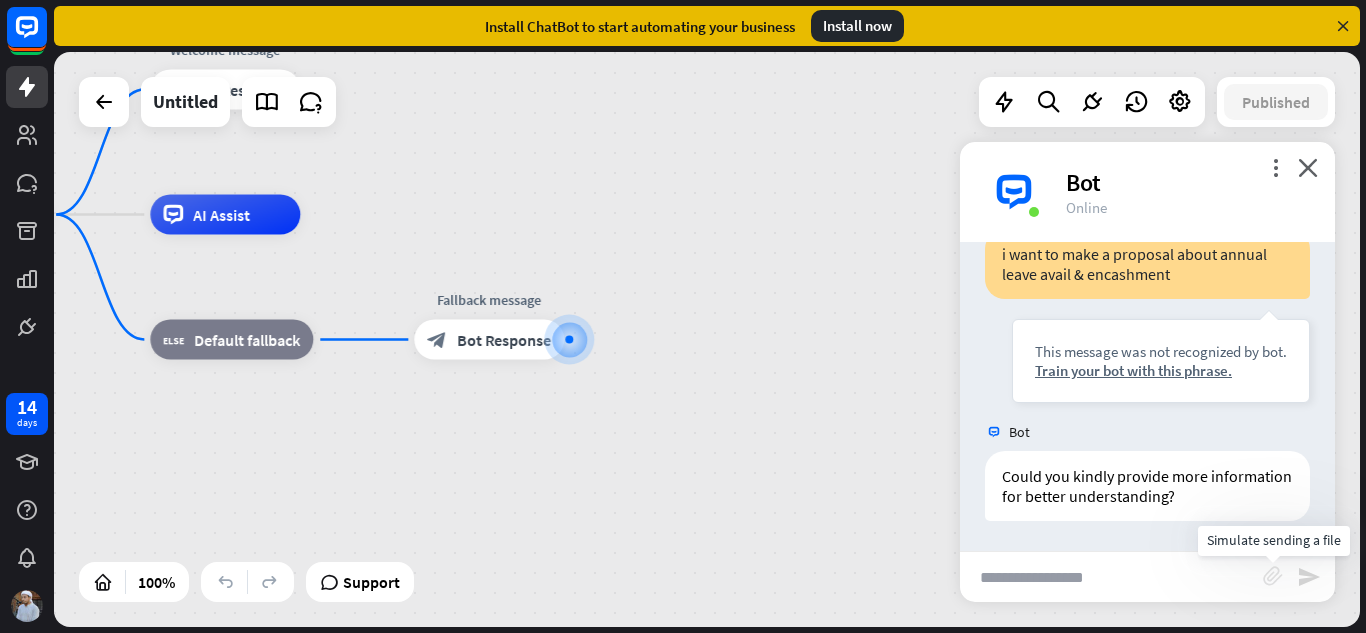 click on "block_attachment" at bounding box center [1273, 576] 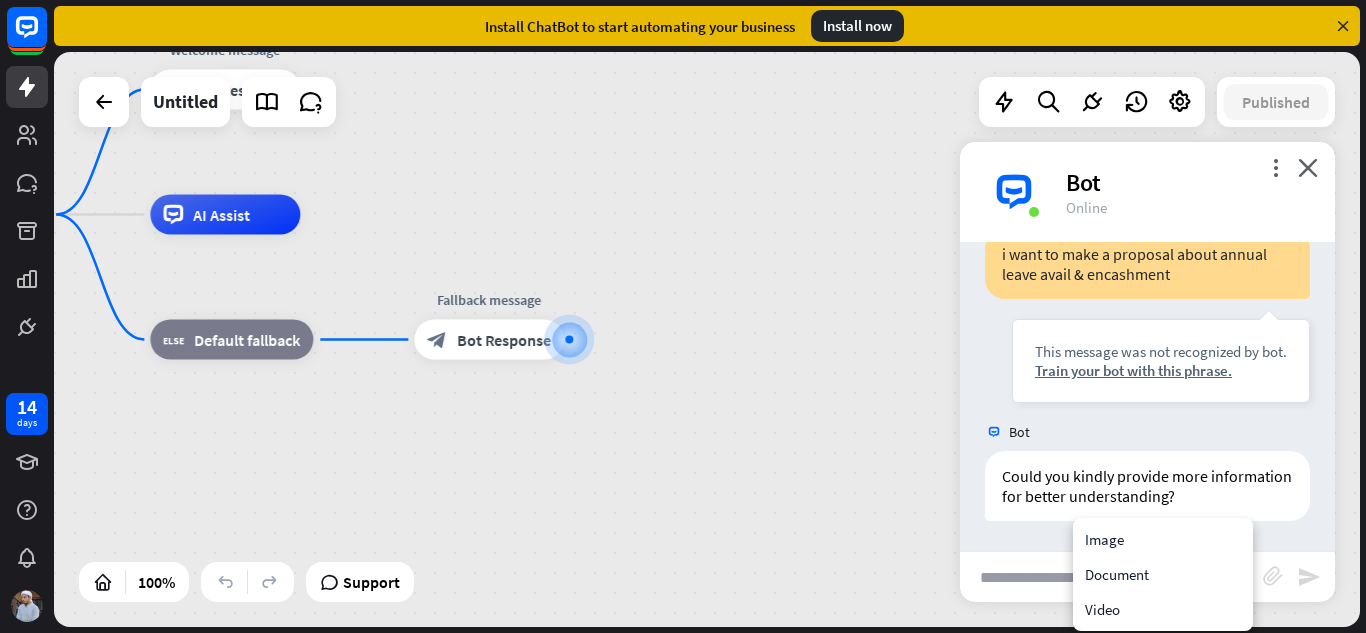 click at bounding box center [1111, 577] 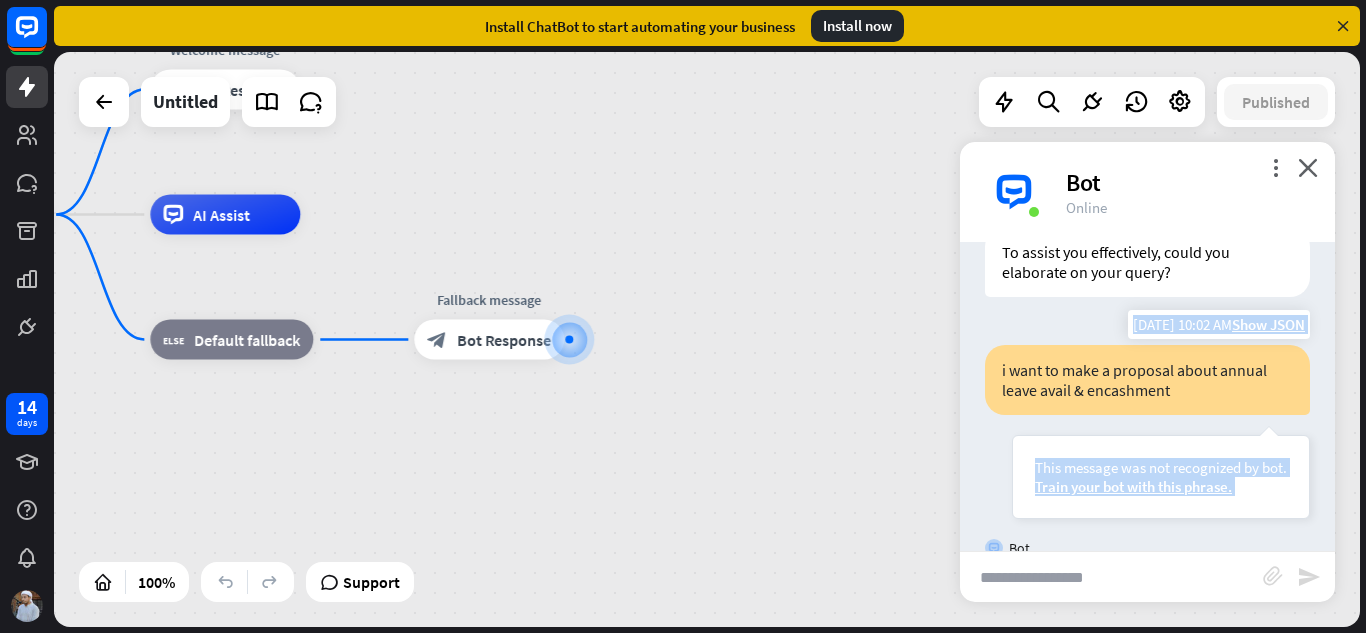 scroll, scrollTop: 1175, scrollLeft: 0, axis: vertical 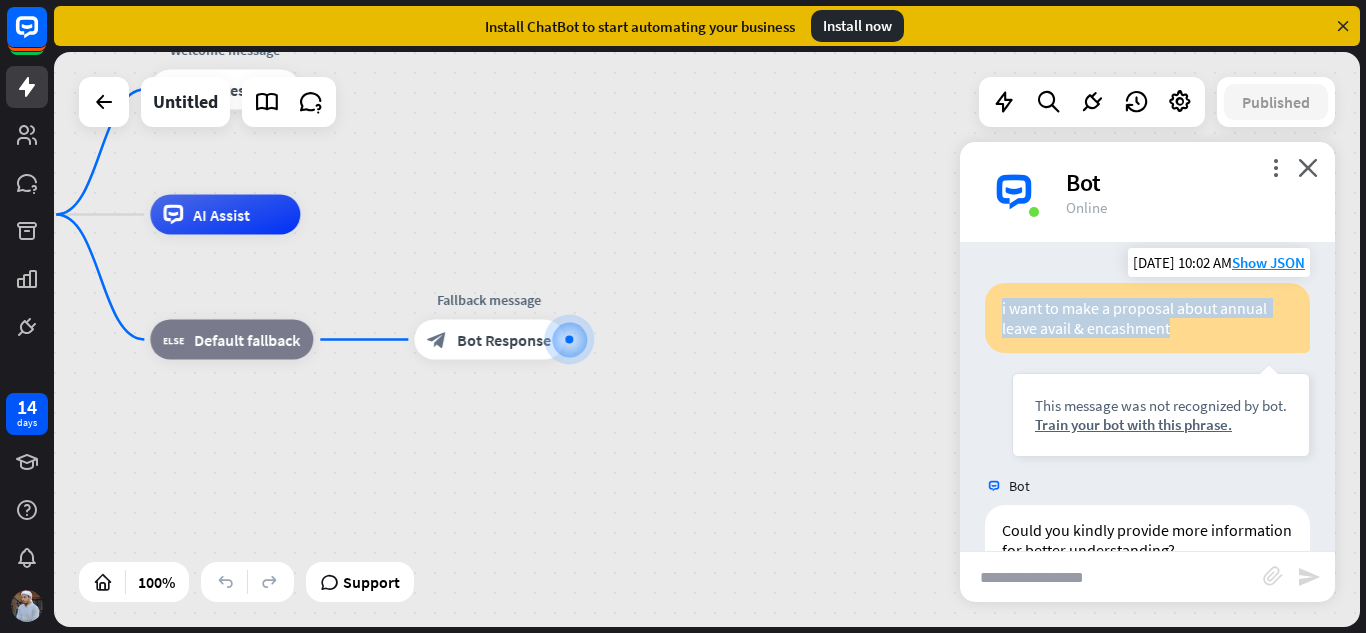 drag, startPoint x: 1175, startPoint y: 277, endPoint x: 1002, endPoint y: 334, distance: 182.14828 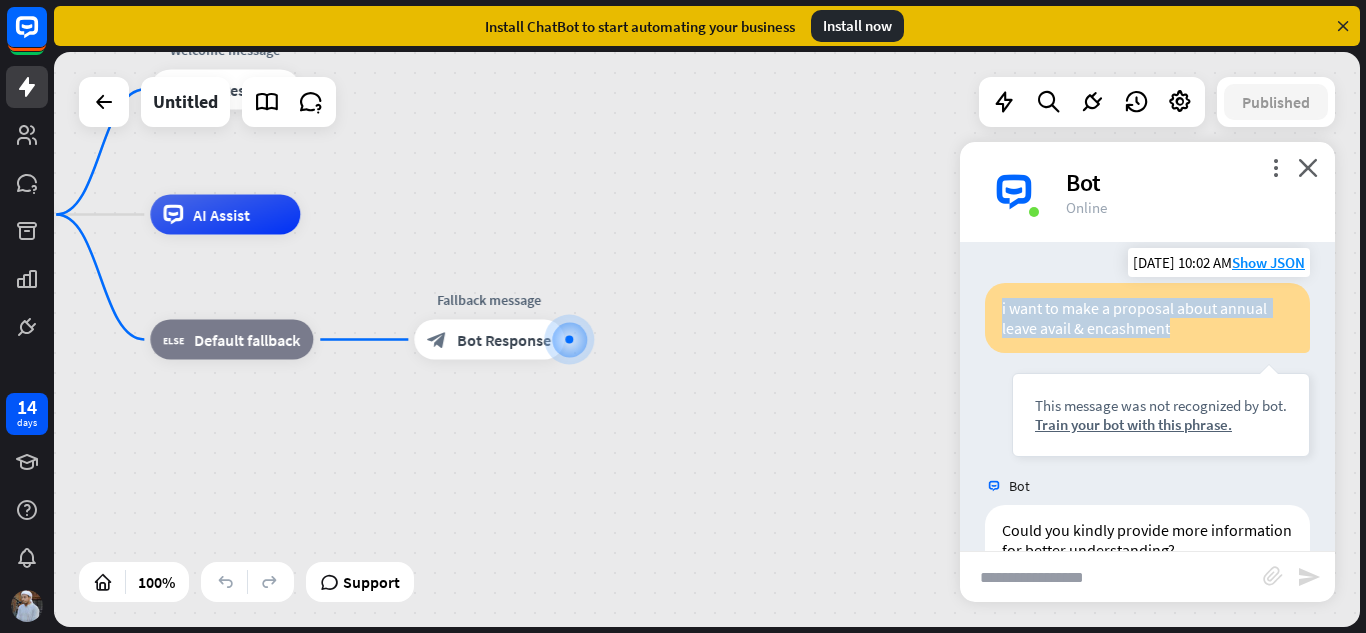 click on "i want to make a proposal about annual leave avail & encashment" at bounding box center (1147, 318) 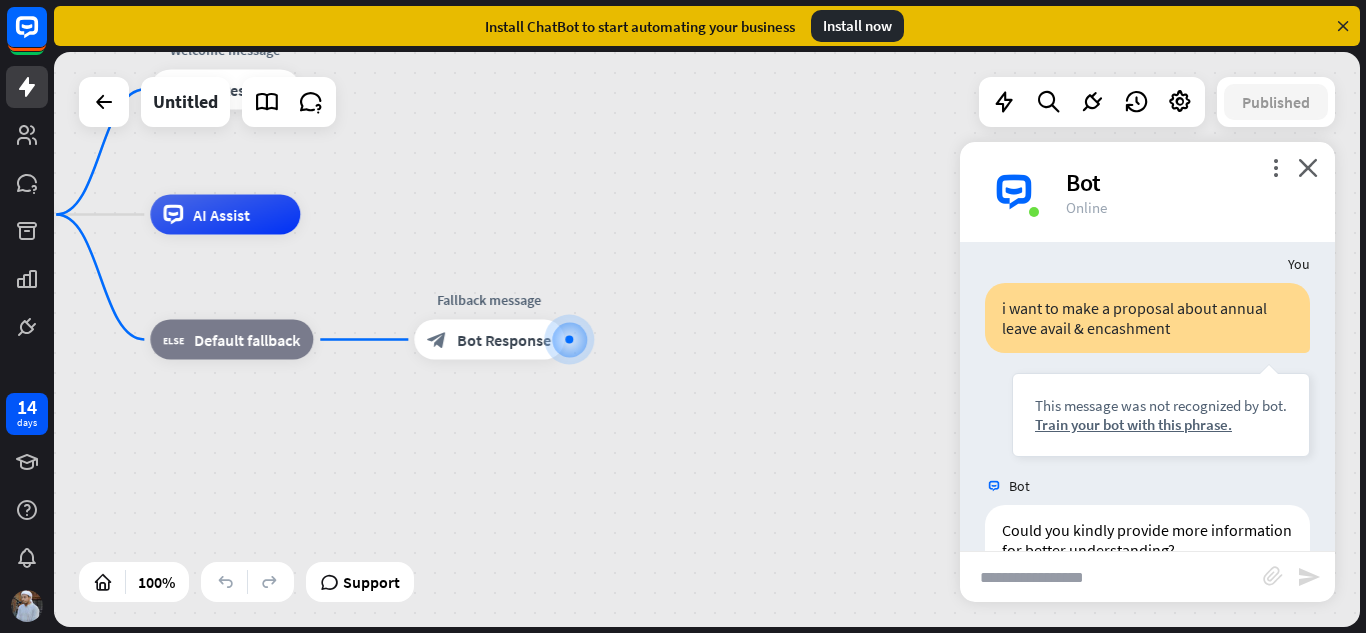 click at bounding box center [1111, 577] 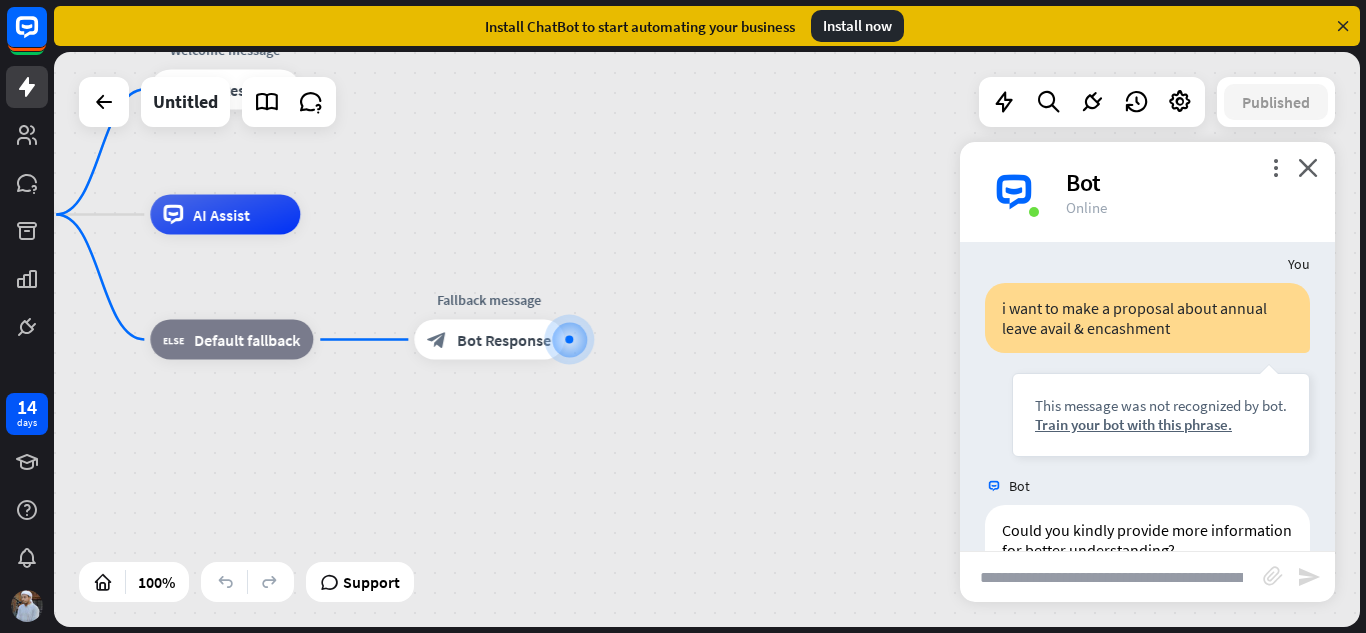 scroll, scrollTop: 0, scrollLeft: 1503, axis: horizontal 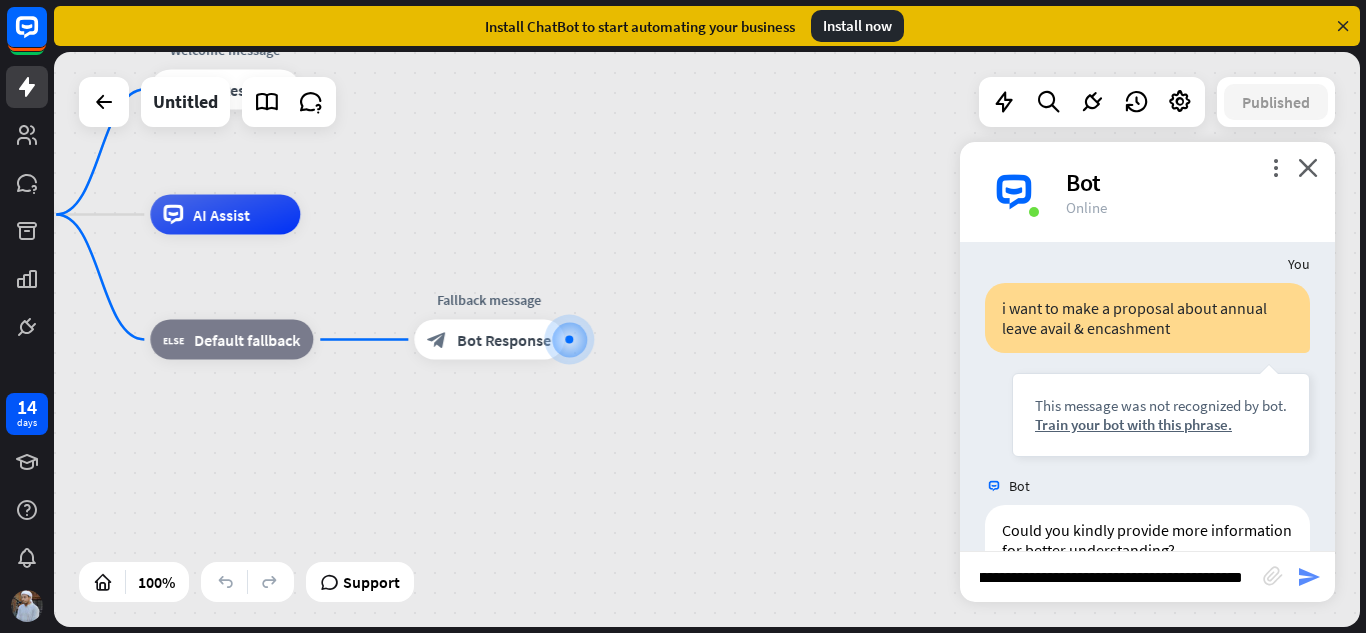 type on "**********" 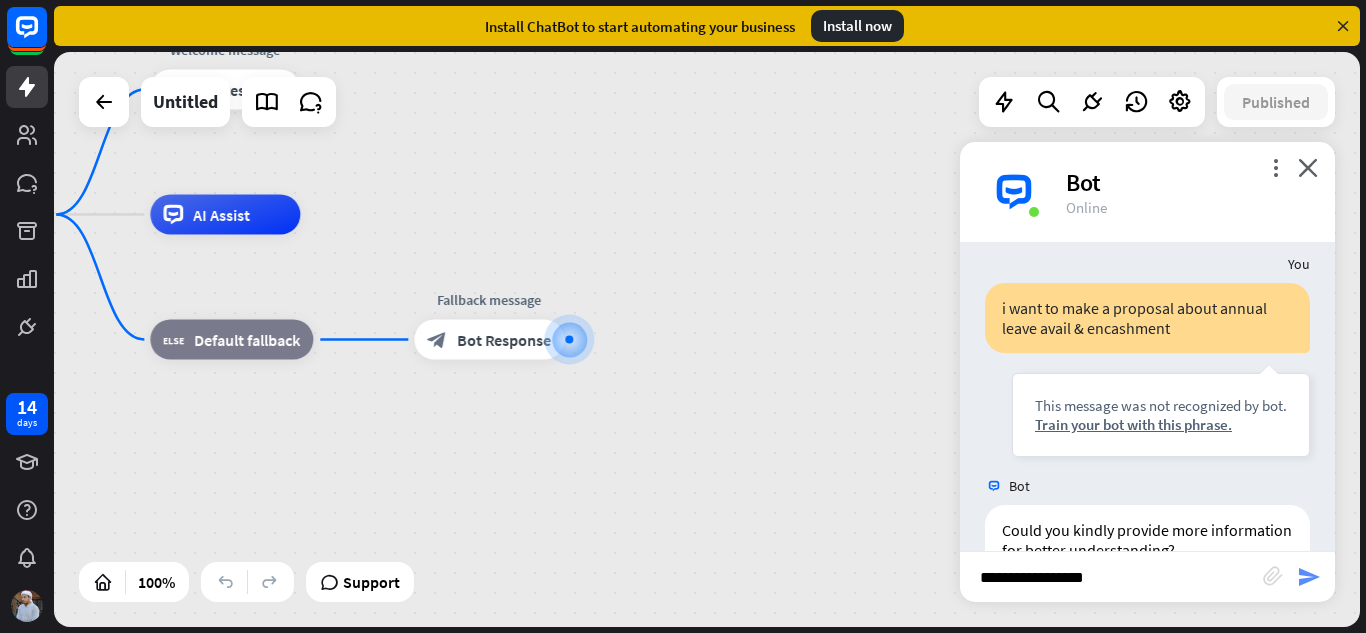 scroll, scrollTop: 0, scrollLeft: 0, axis: both 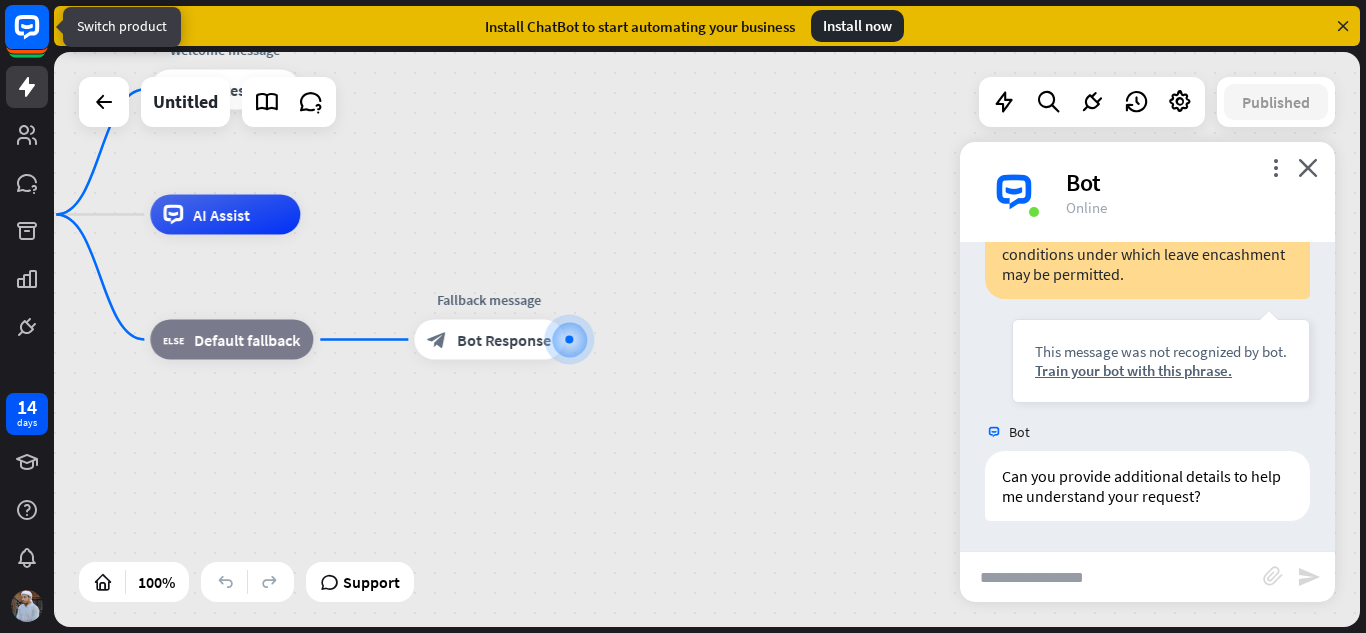 click 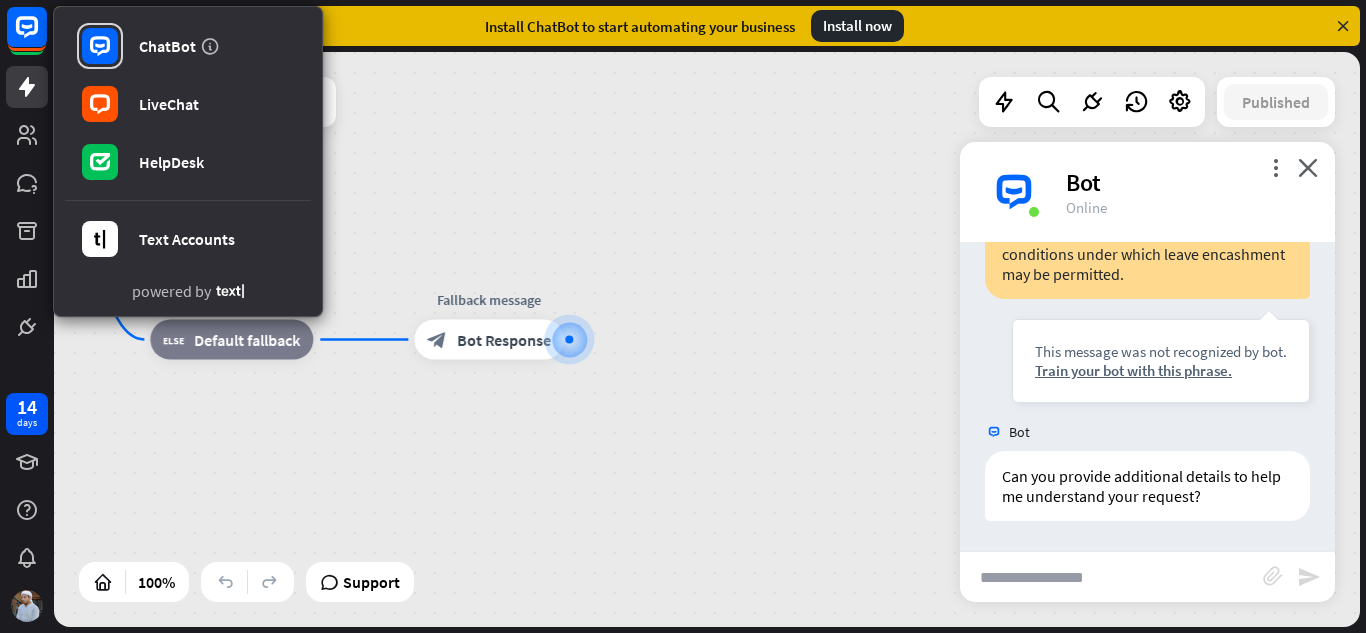 click on "home_2   Start point                 Welcome message   block_bot_response   Bot Response                     AI Assist                   block_fallback   Default fallback                 Fallback message   block_bot_response   Bot Response" at bounding box center [553, 502] 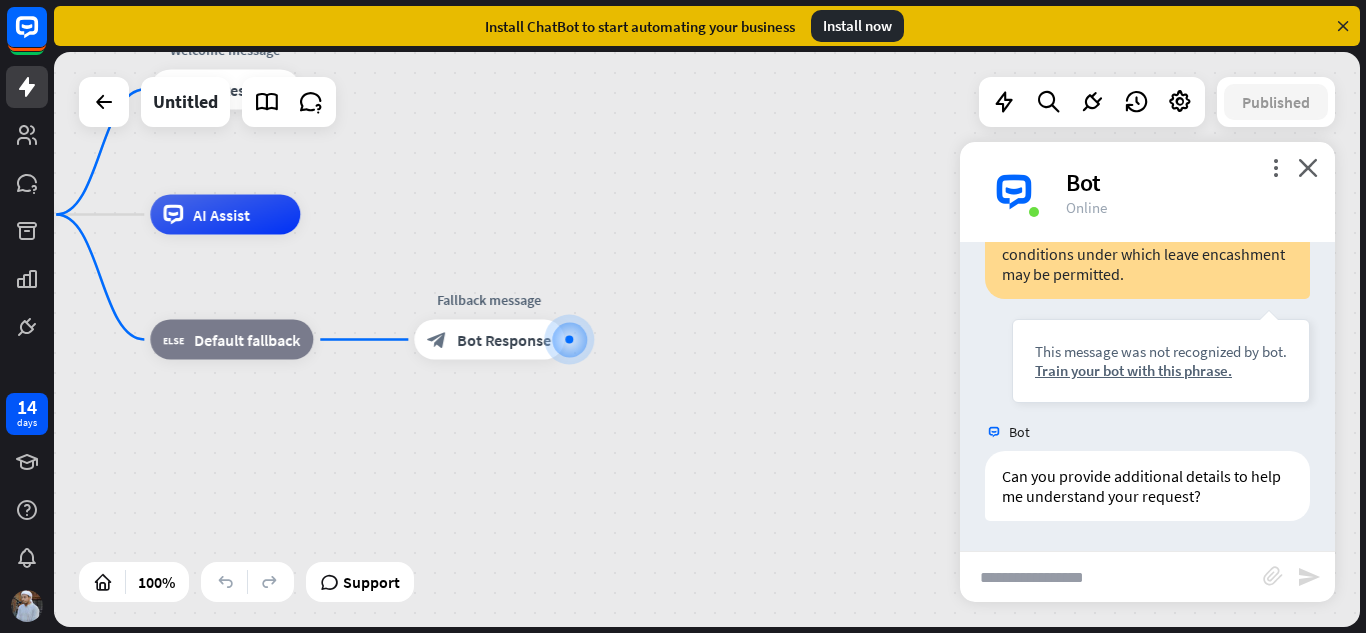 click at bounding box center (1111, 577) 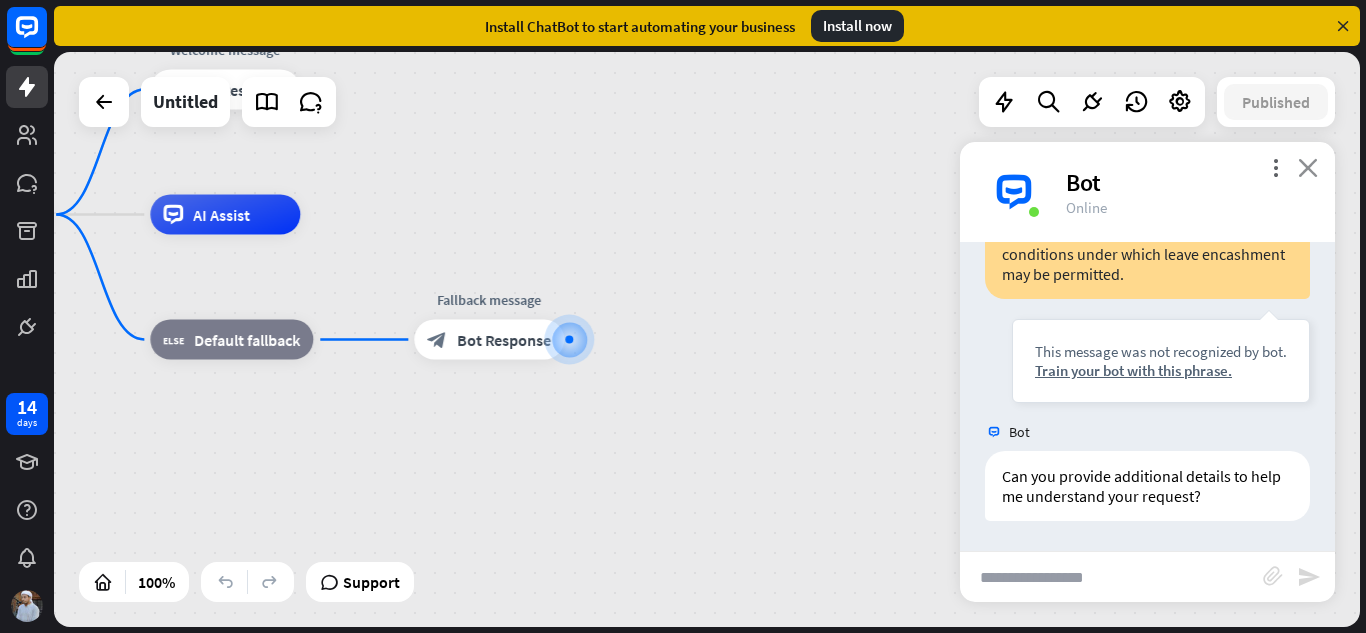 click on "close" at bounding box center [1308, 167] 